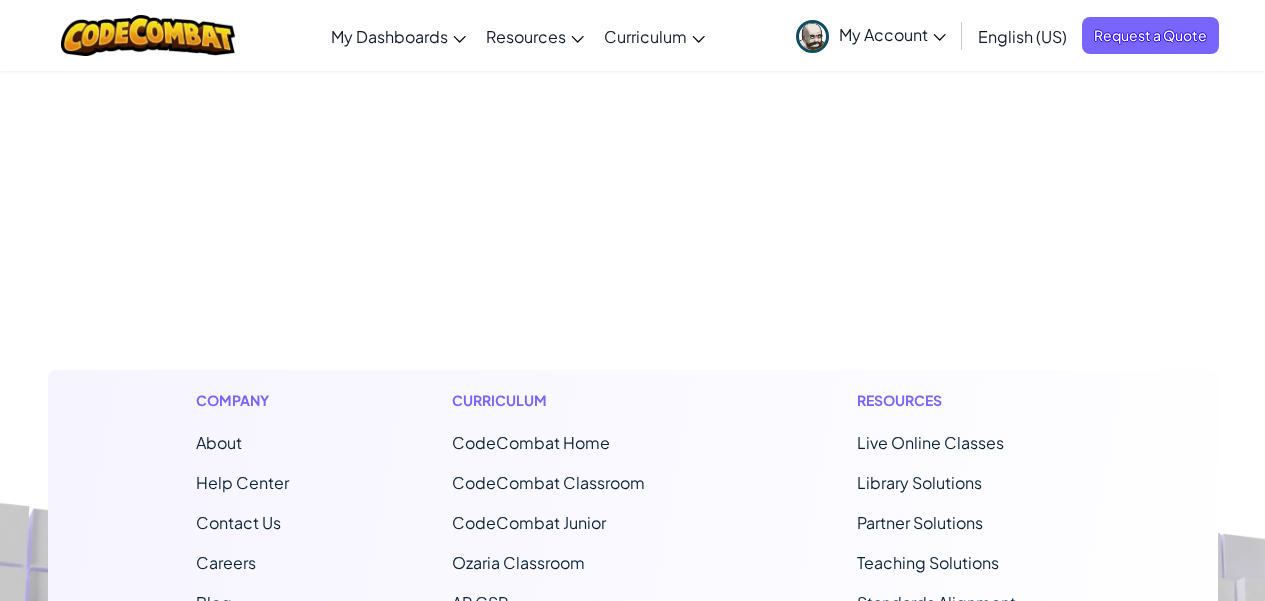 scroll, scrollTop: 0, scrollLeft: 0, axis: both 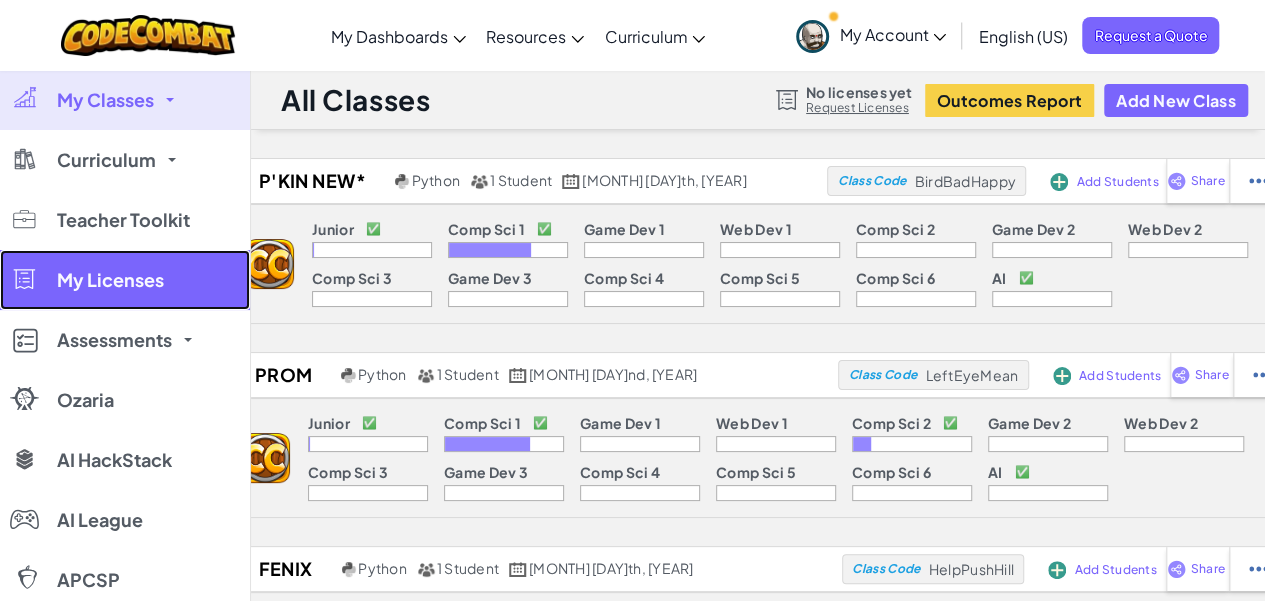 click on "My Licenses" at bounding box center [125, 280] 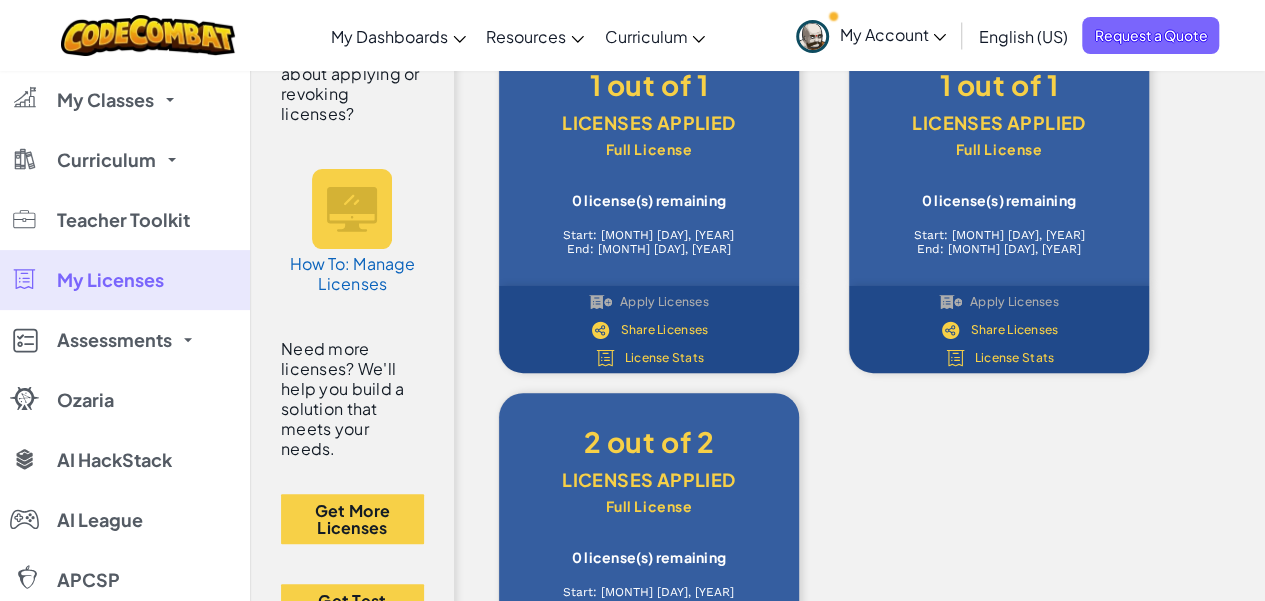 scroll, scrollTop: 0, scrollLeft: 0, axis: both 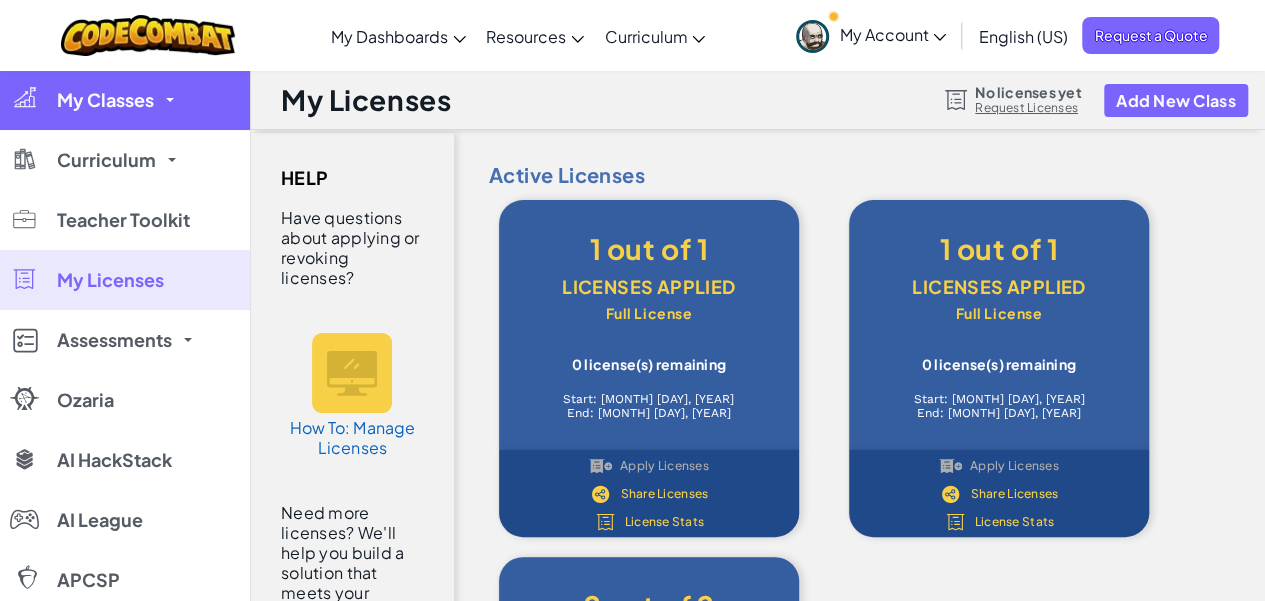 click on "My Classes" at bounding box center [105, 100] 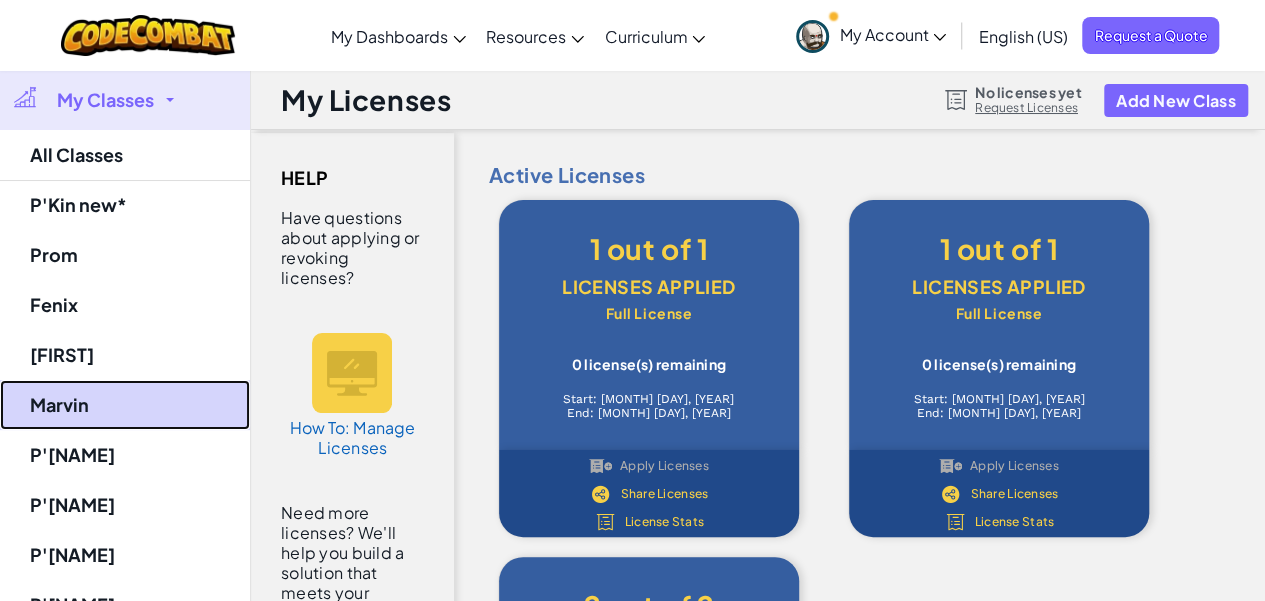 click on "Marvin" at bounding box center (125, 405) 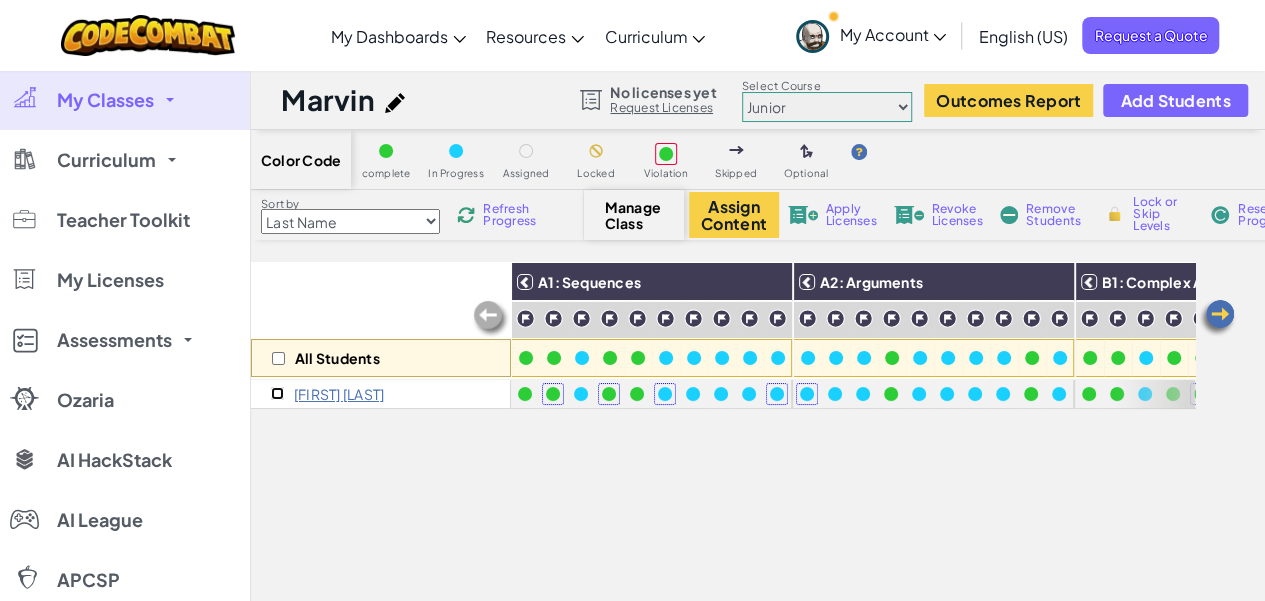 click at bounding box center [277, 393] 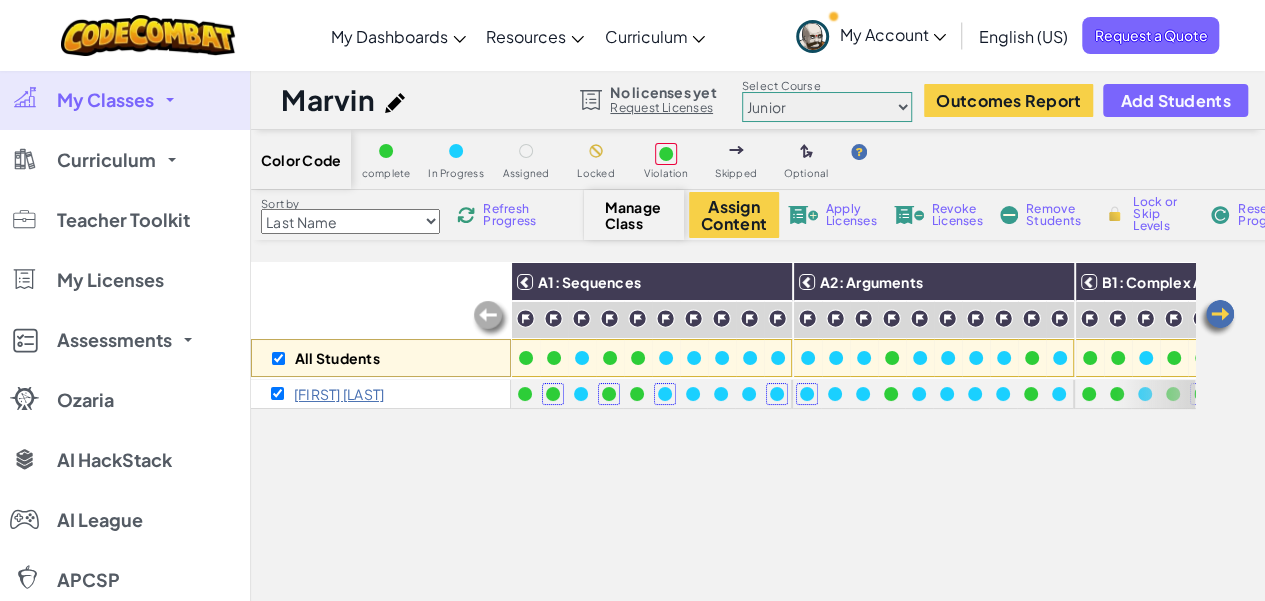 click on "Apply Licenses" at bounding box center [851, 215] 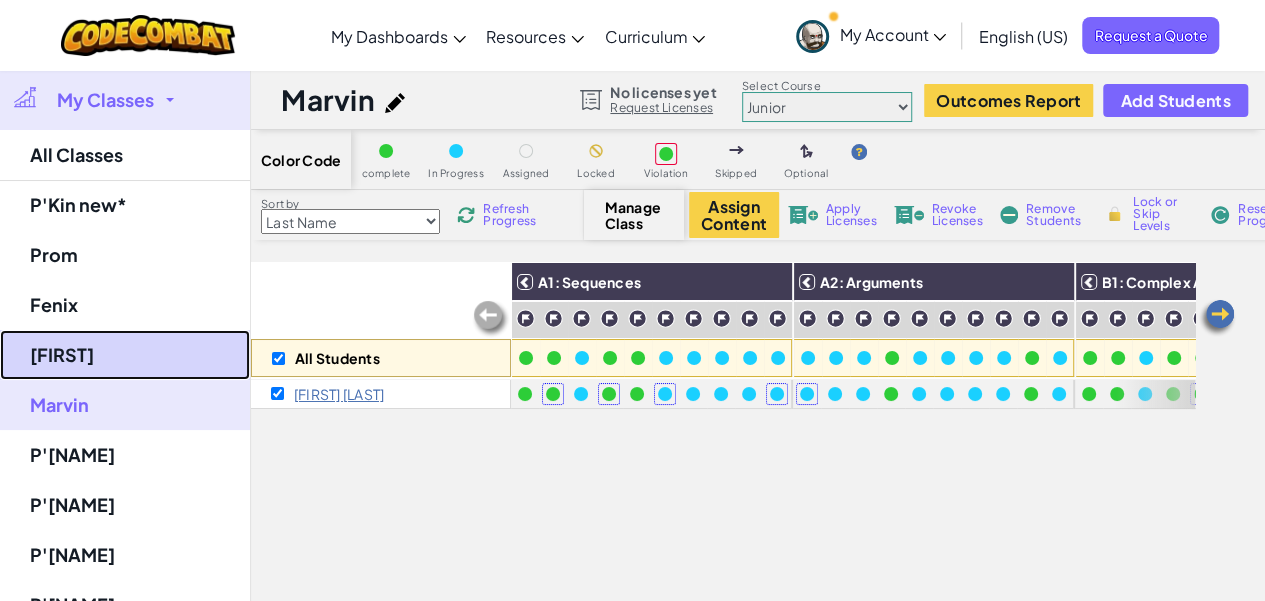 click on "[FIRST]" at bounding box center [125, 355] 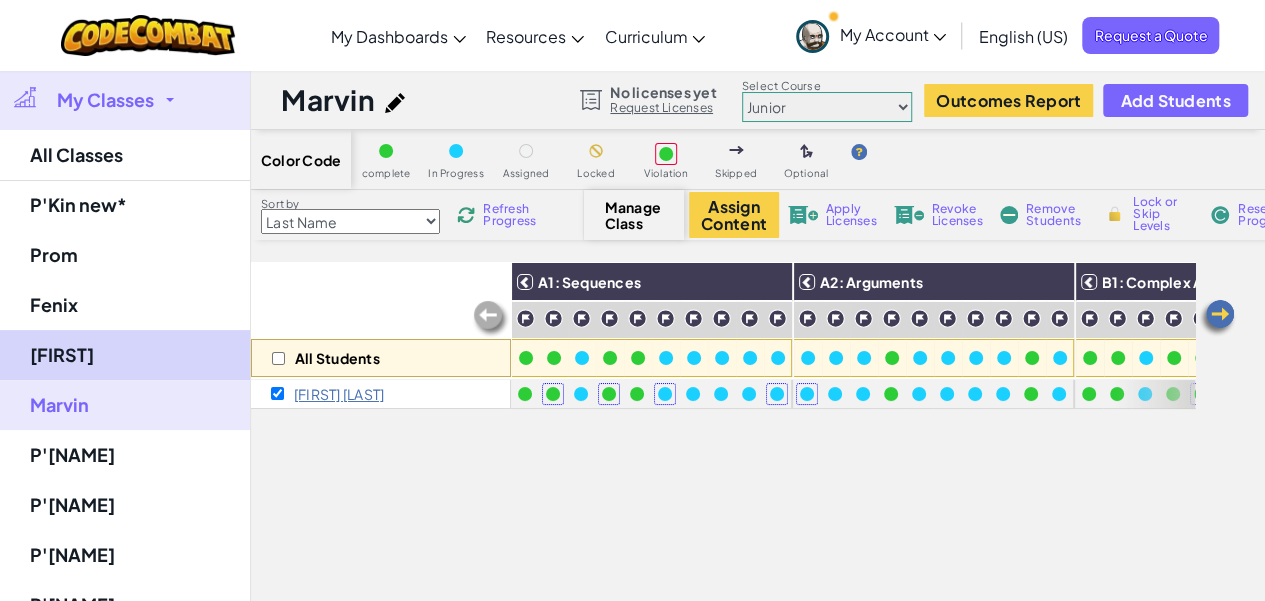 checkbox on "false" 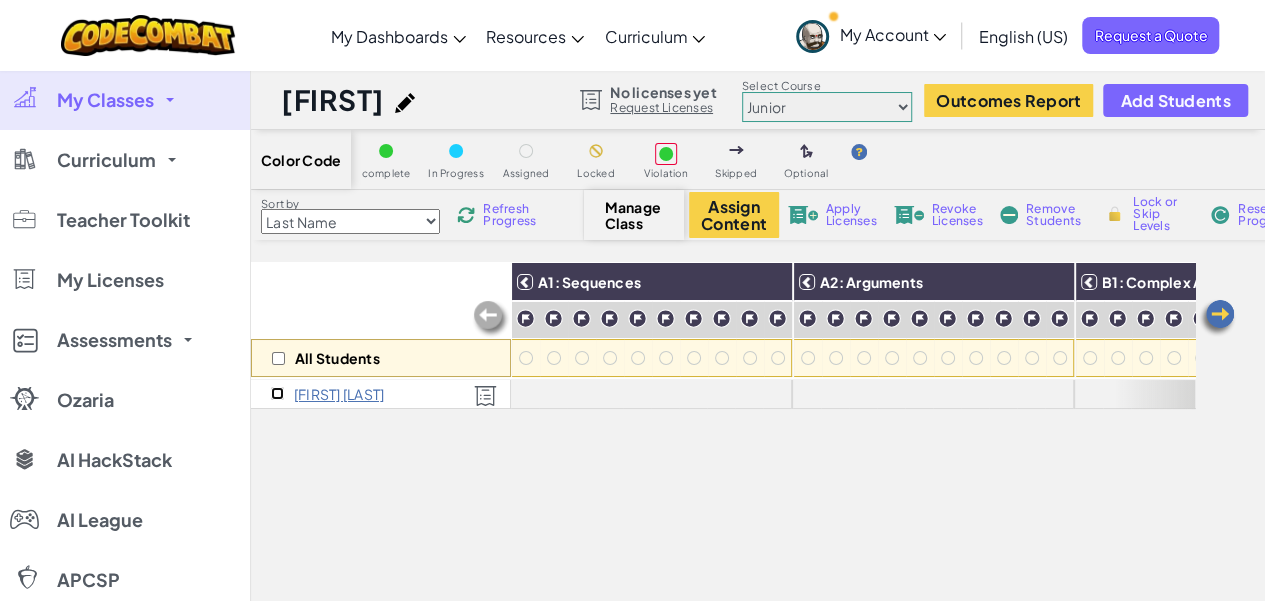 click at bounding box center (277, 393) 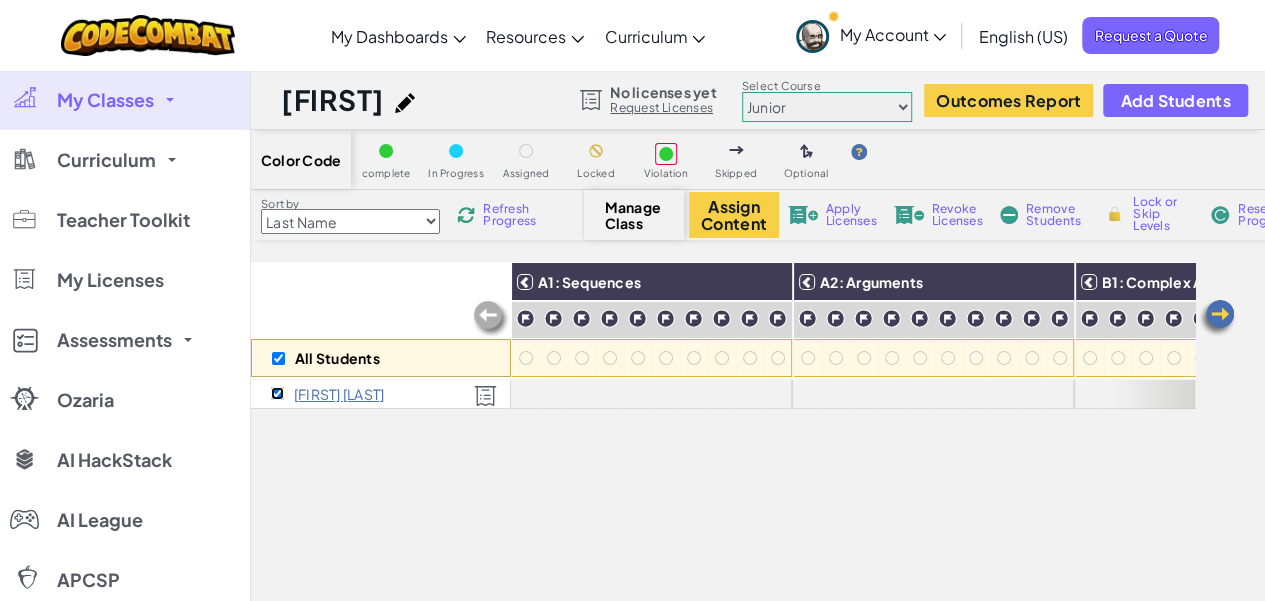 checkbox on "true" 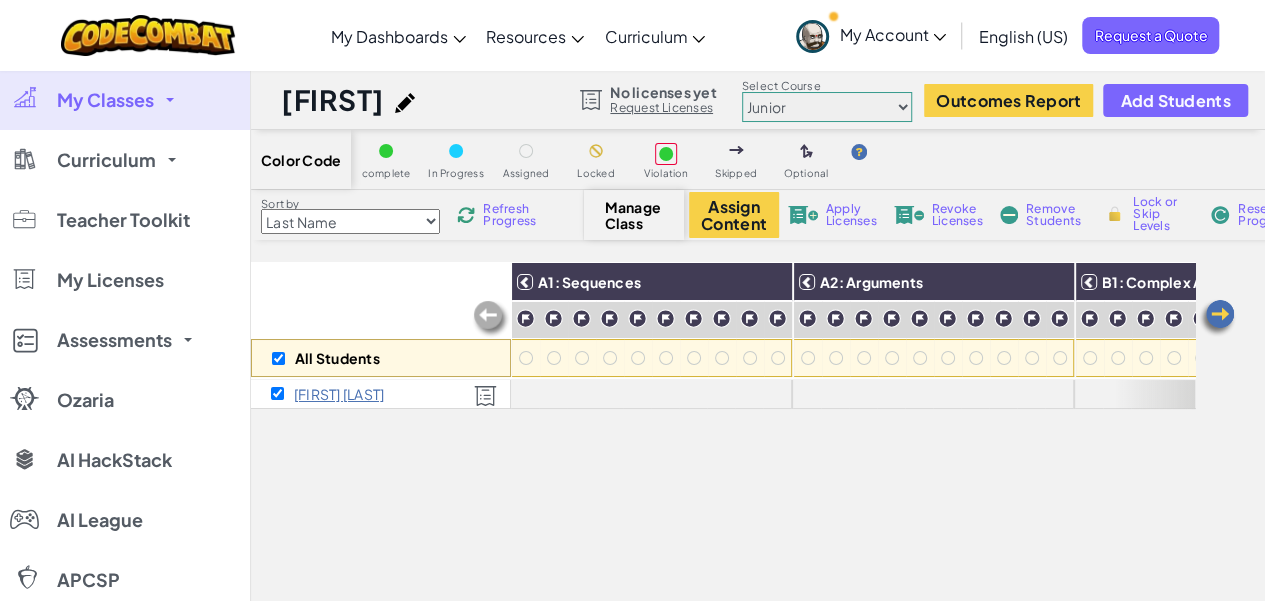 click on "Apply Licenses" at bounding box center [851, 215] 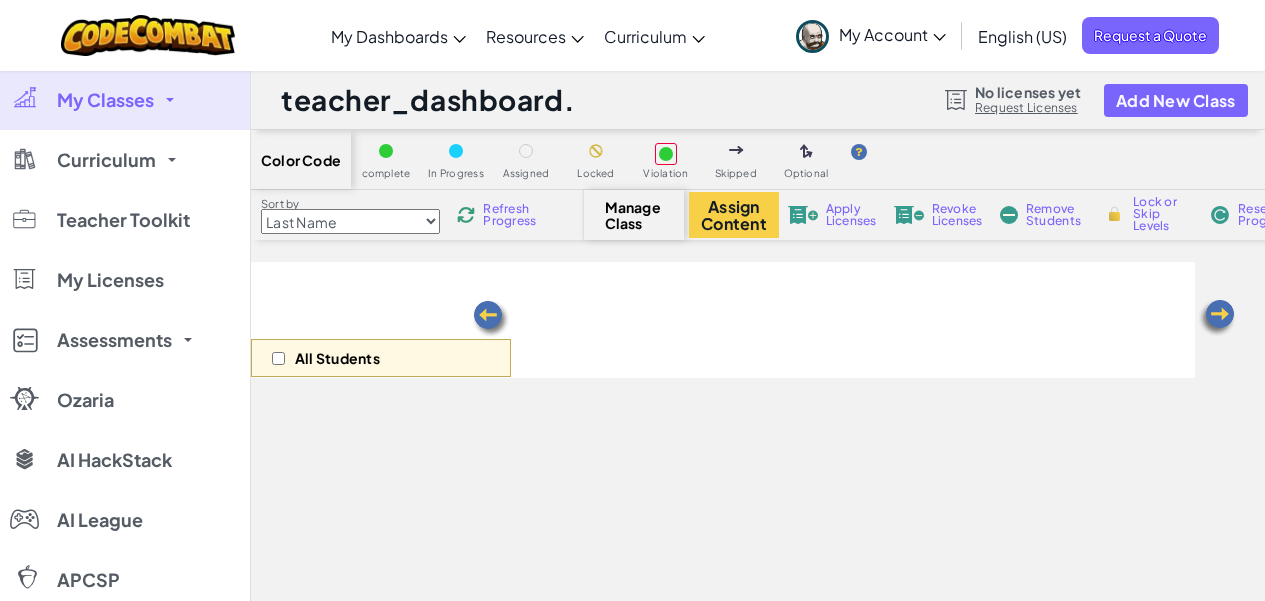 scroll, scrollTop: 0, scrollLeft: 0, axis: both 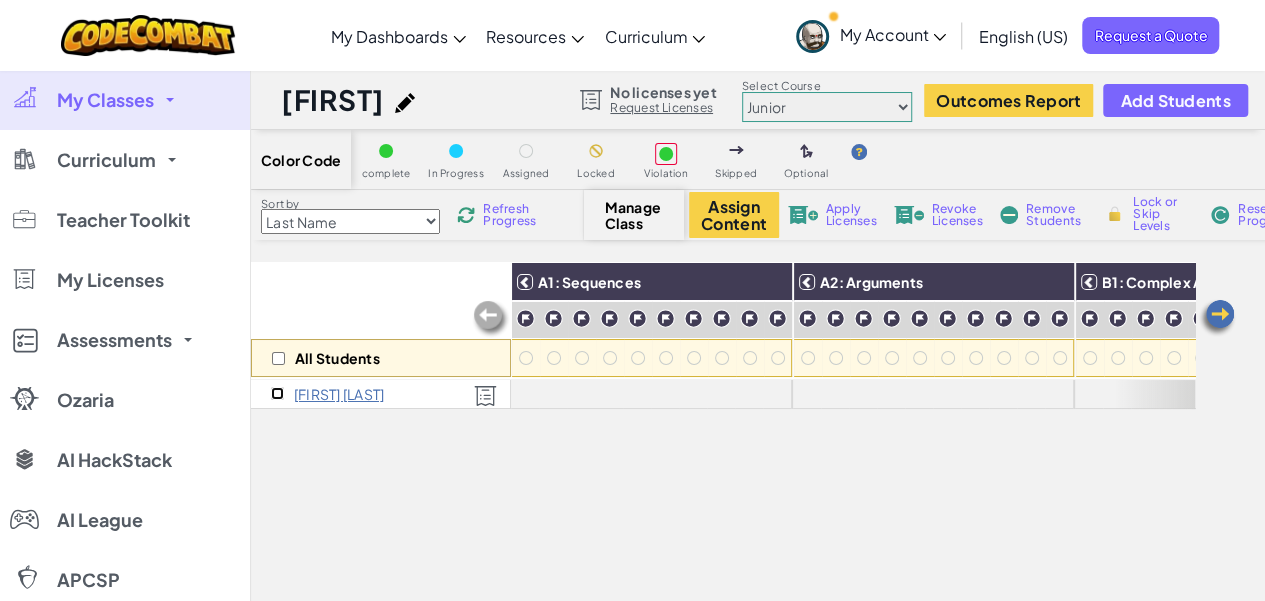 click at bounding box center (277, 393) 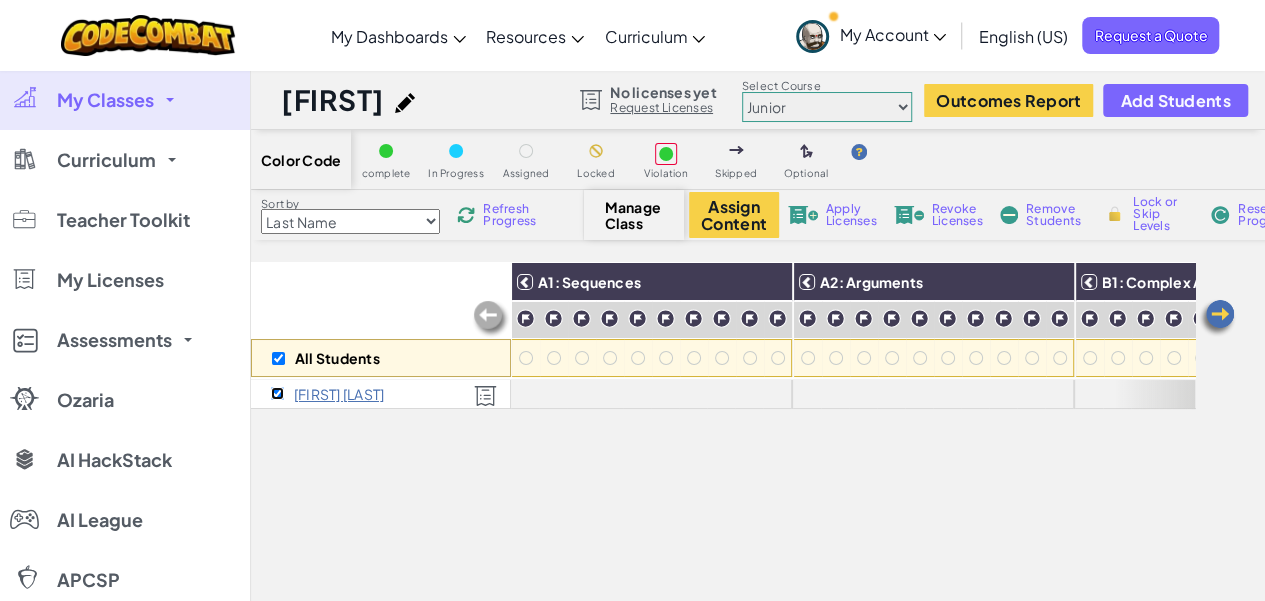 checkbox on "true" 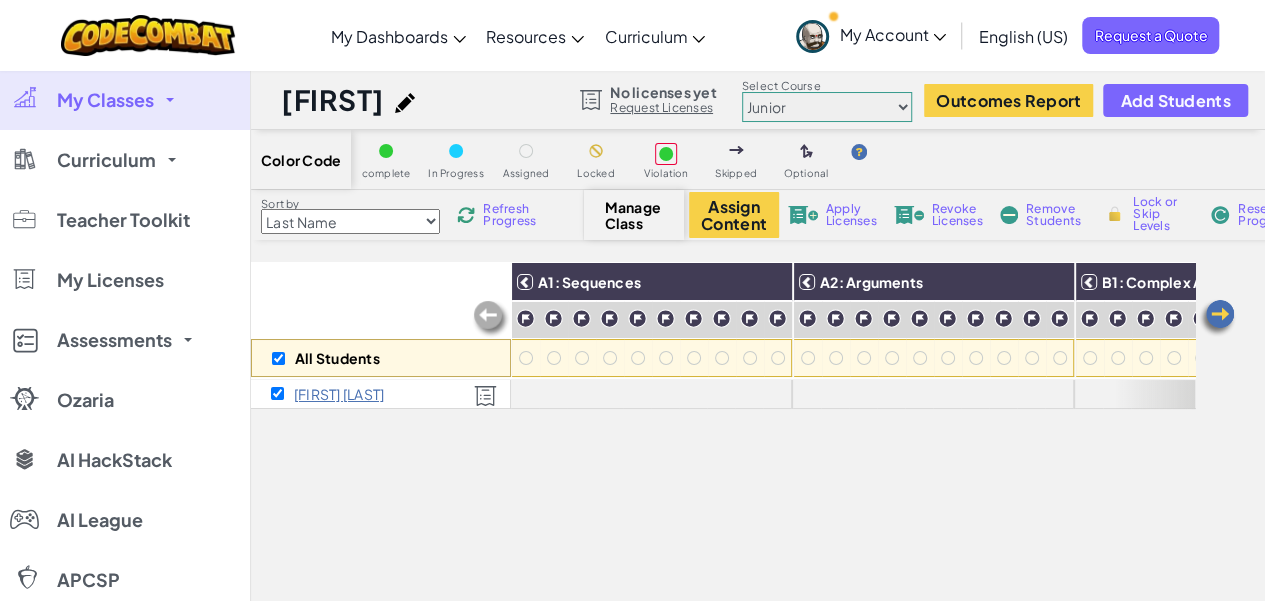 click at bounding box center (803, 215) 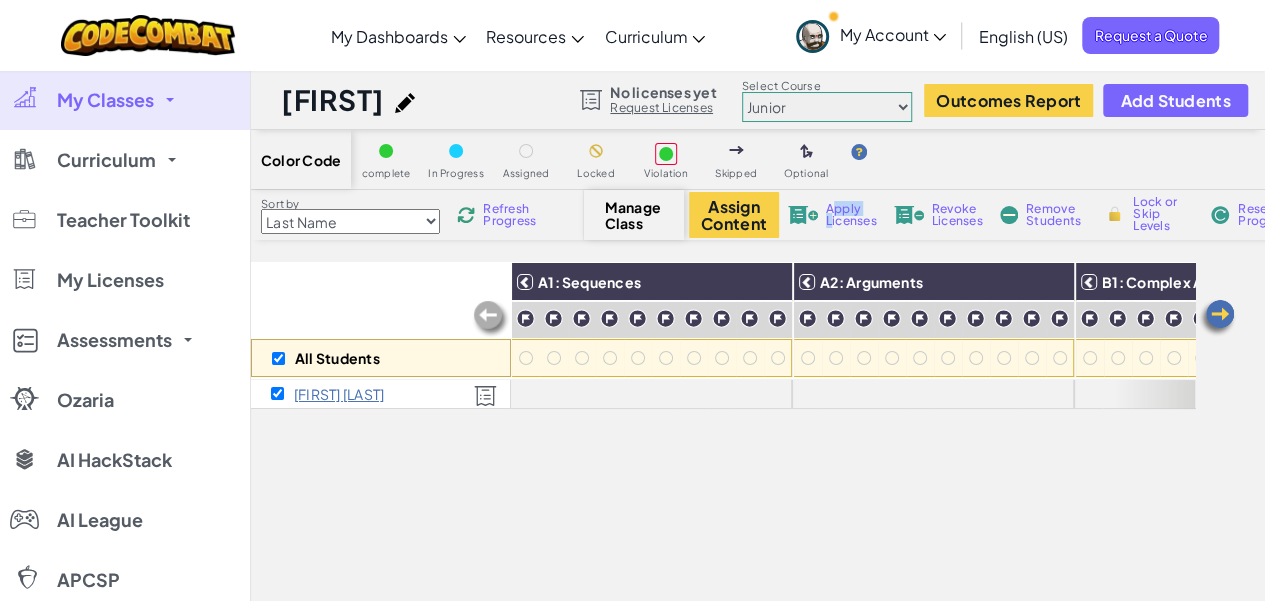 click on "Apply Licenses" at bounding box center [851, 215] 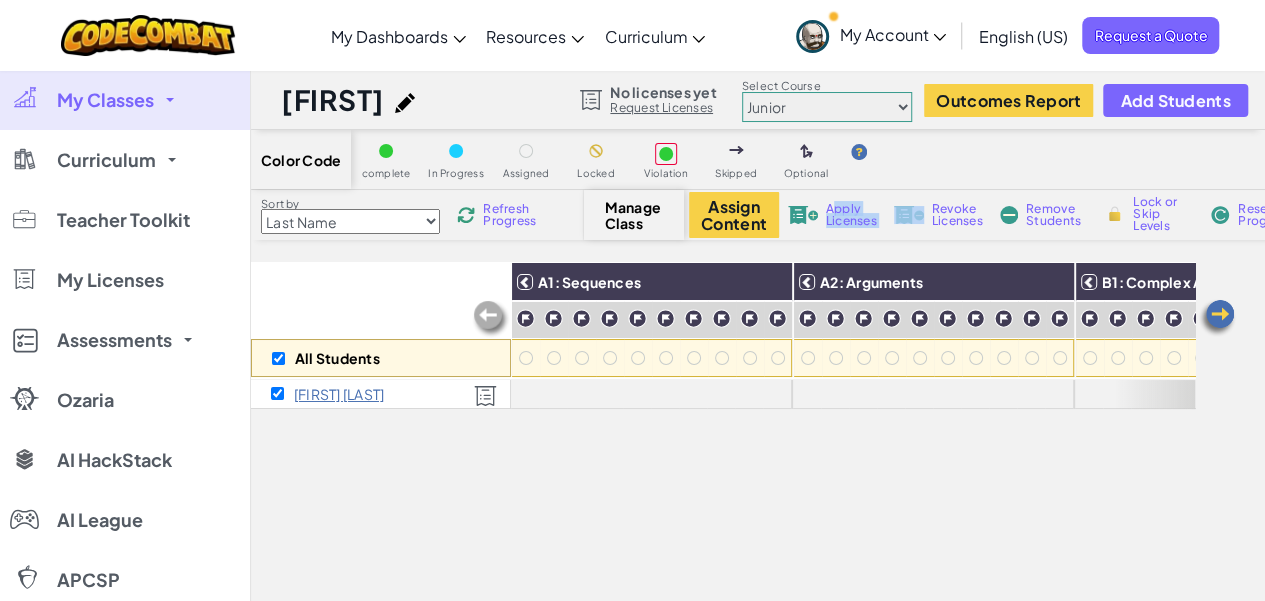 click on "Apply Licenses" at bounding box center [851, 215] 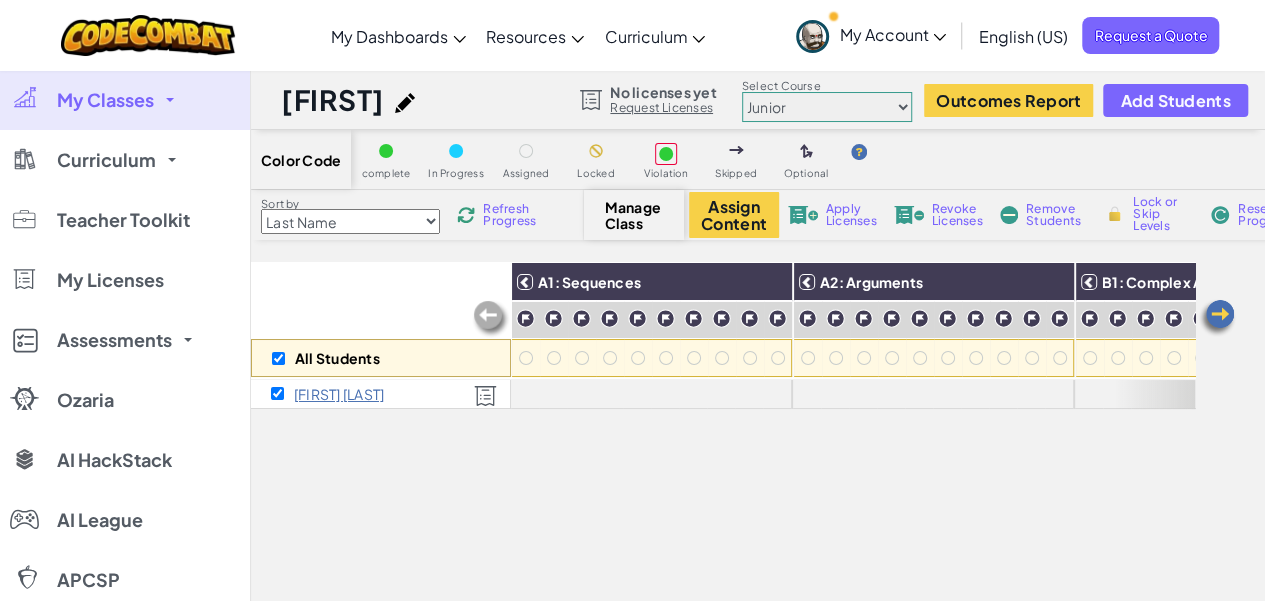 click at bounding box center [803, 215] 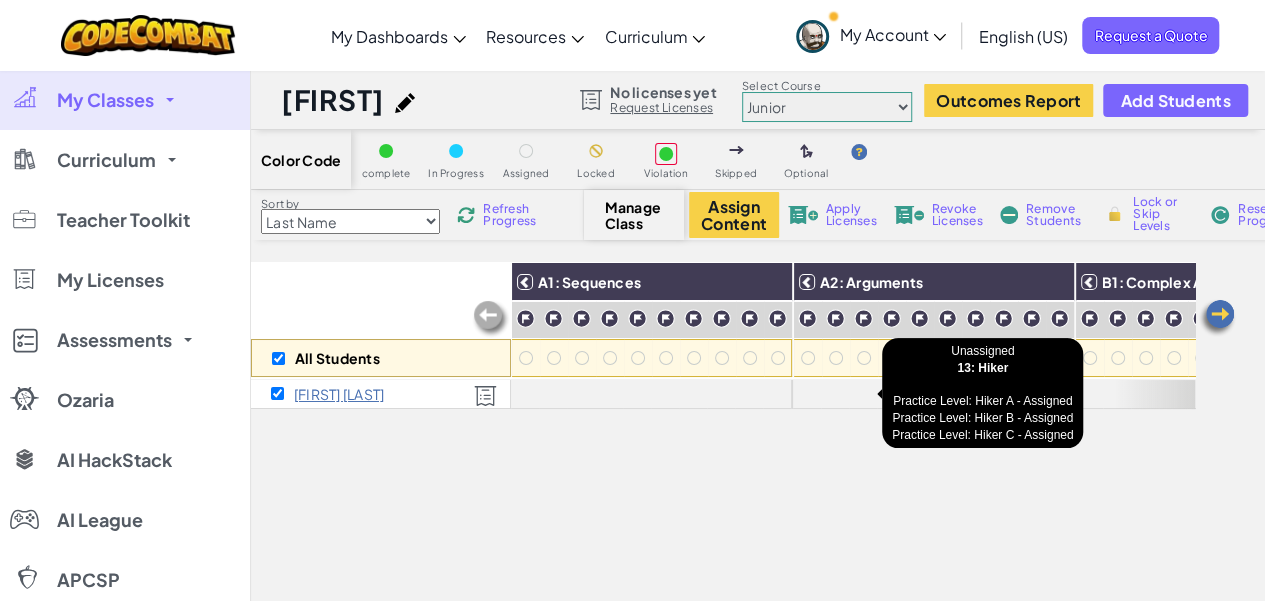 drag, startPoint x: 851, startPoint y: 391, endPoint x: 848, endPoint y: 437, distance: 46.09772 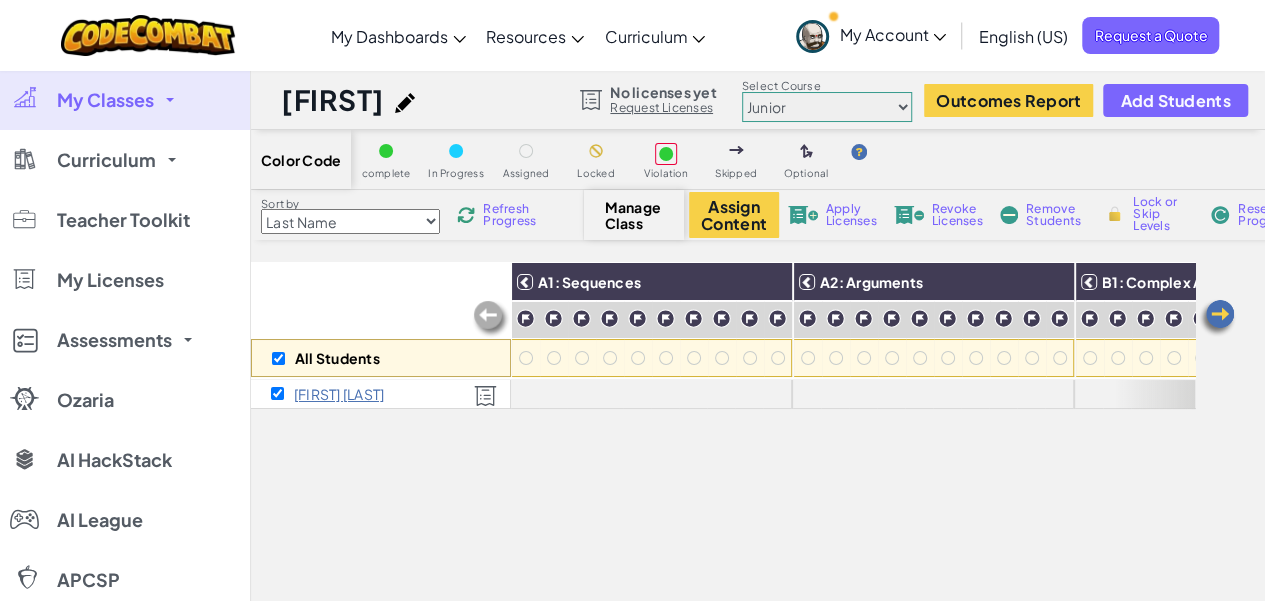 click on "All Students       A1: Sequences                                                                             A2: Arguments                                                                             B1: Complex Arguments (Hit)                                                                                                                       B2: Complex Arguments (Spin)                                                                                   C1: Complex Arguments (Zap)                                                                                                                 C2: Intro to Loops                                                                                                                 D1: Complex Loops                                                                                                                 D2: Intro to Conditionals                                                                                               E1: Complex Conditionals" at bounding box center [723, 542] 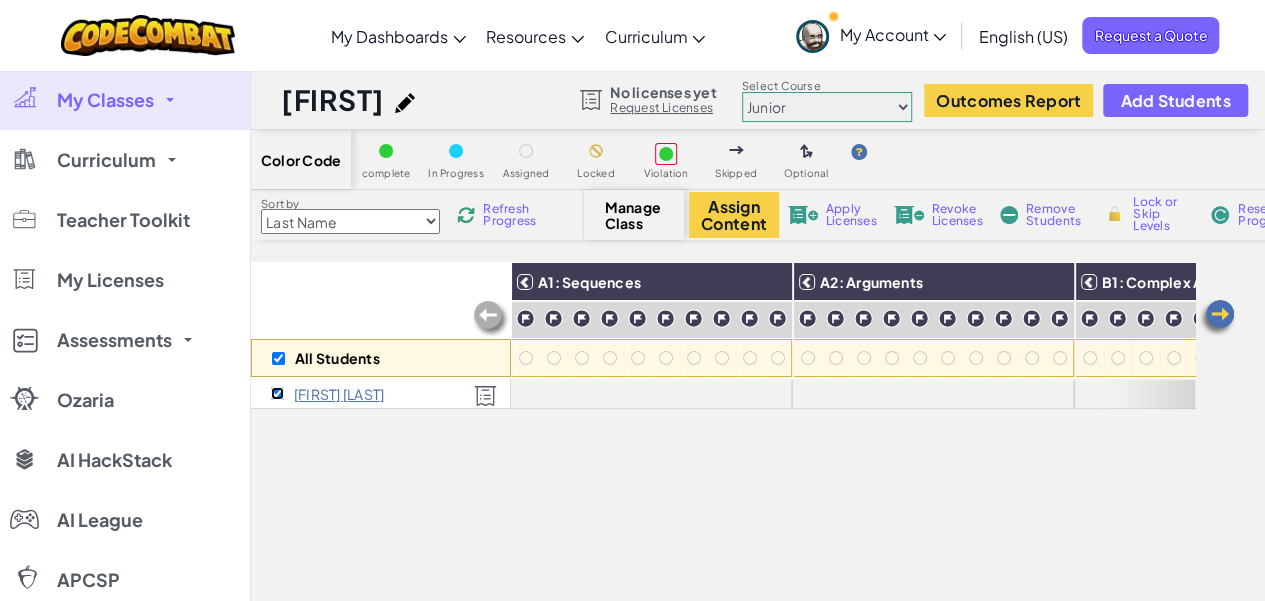 click at bounding box center (277, 393) 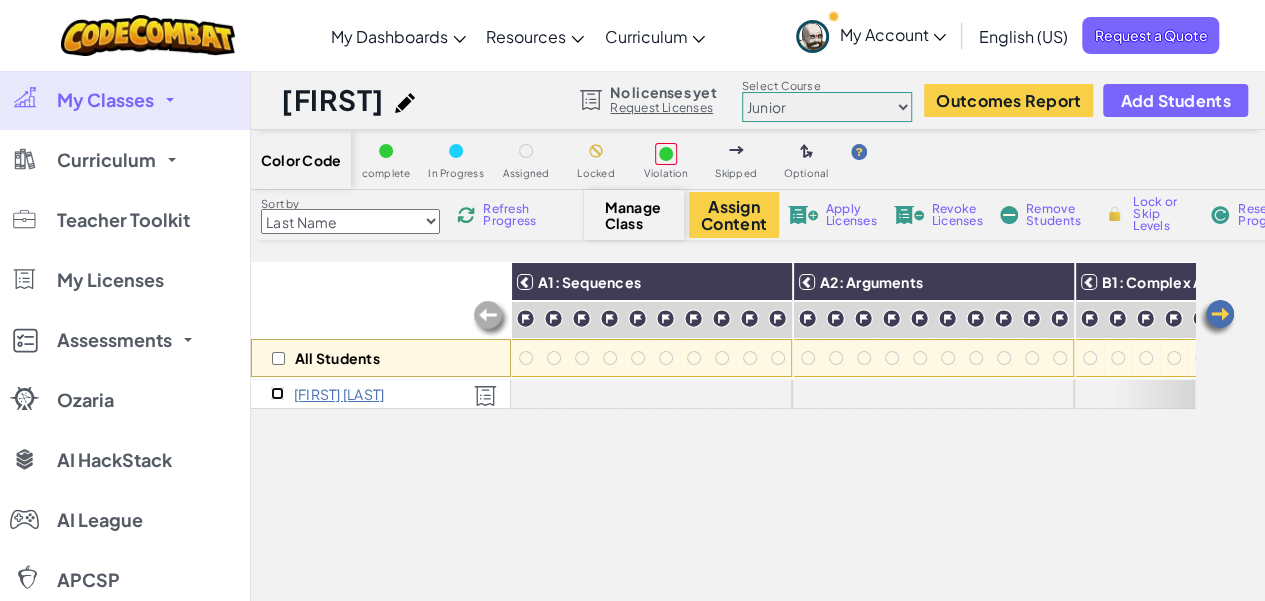 checkbox on "false" 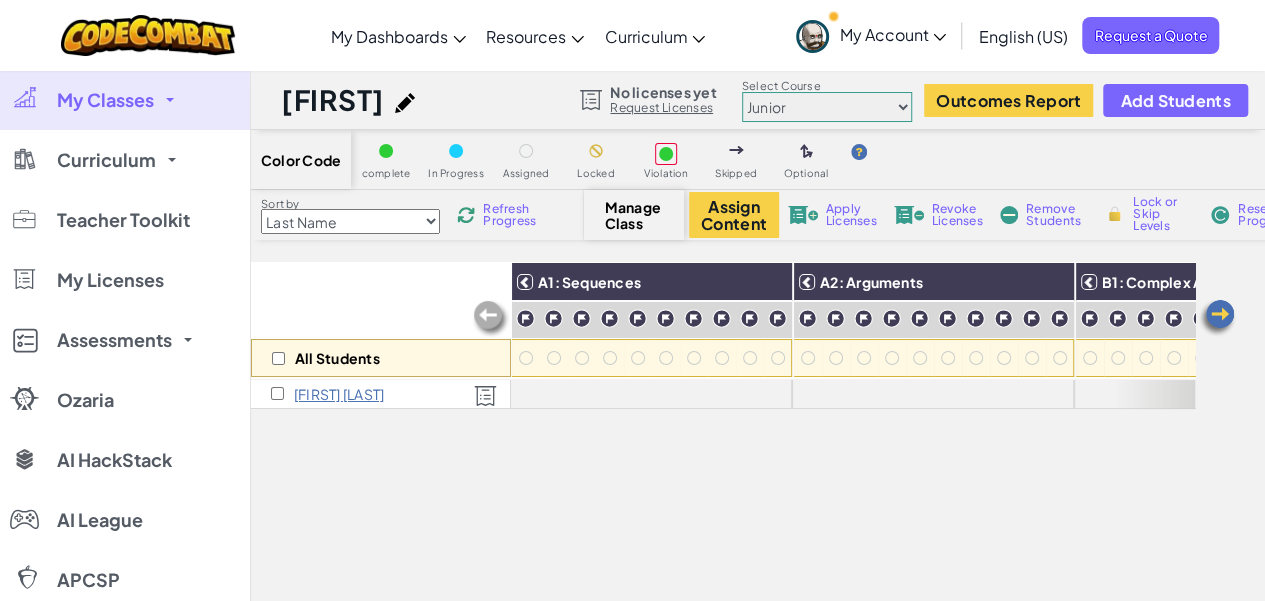 click on "All Students       A1: Sequences                                                                             A2: Arguments                                                                             B1: Complex Arguments (Hit)                                                                                                                       B2: Complex Arguments (Spin)                                                                                   C1: Complex Arguments (Zap)                                                                                                                 C2: Intro to Loops                                                                                                                 D1: Complex Loops                                                                                                                 D2: Intro to Conditionals                                                                                               E1: Complex Conditionals" at bounding box center [723, 542] 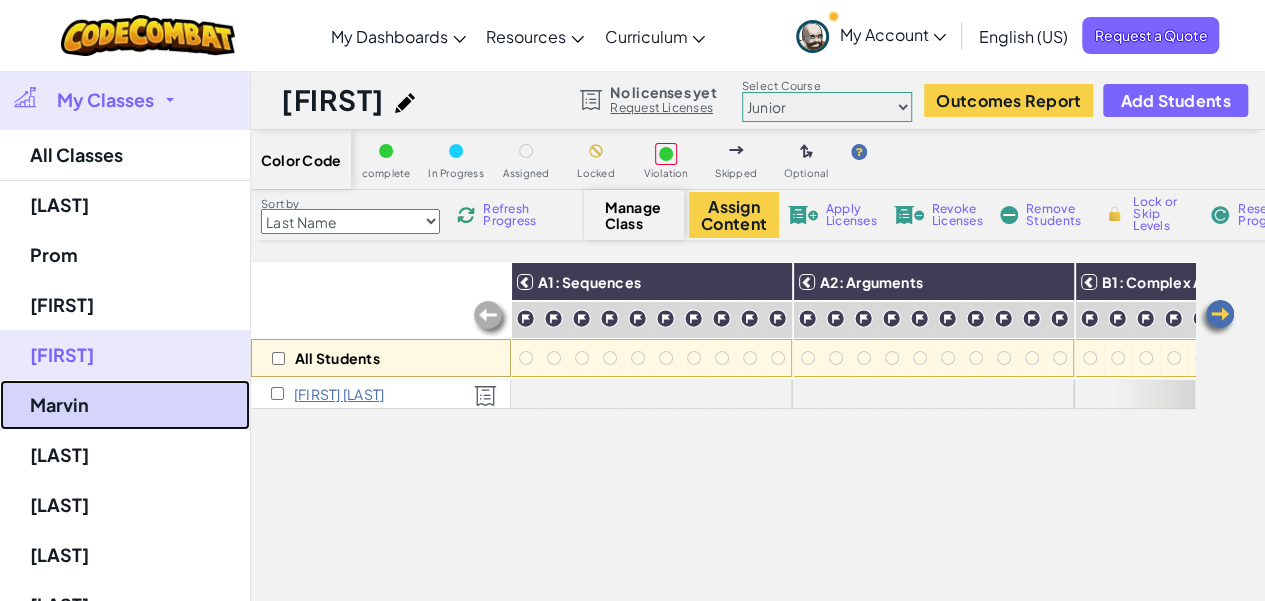 click on "Marvin" at bounding box center (125, 405) 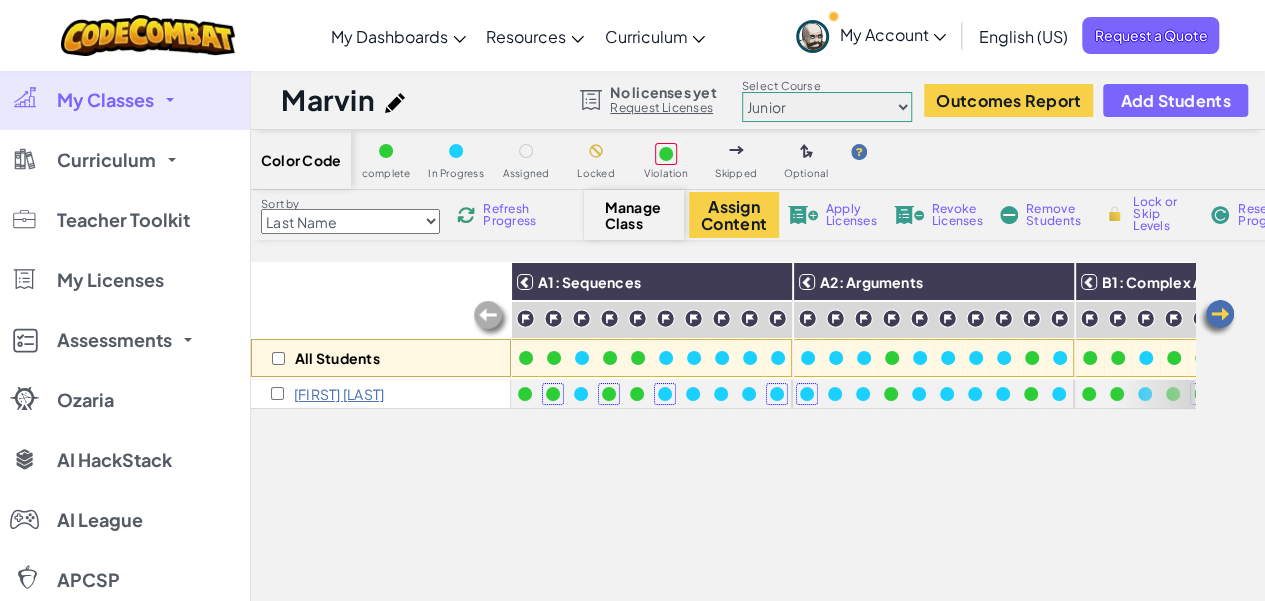 click on "My Classes" at bounding box center [105, 100] 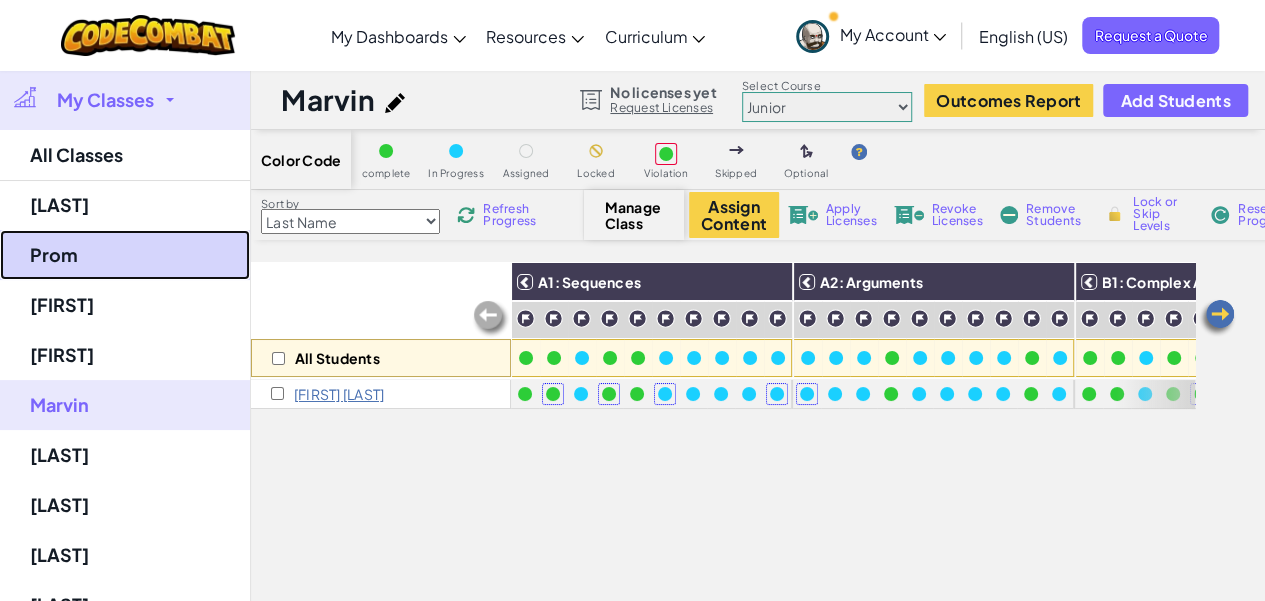 click on "[FIRST]" at bounding box center [125, 255] 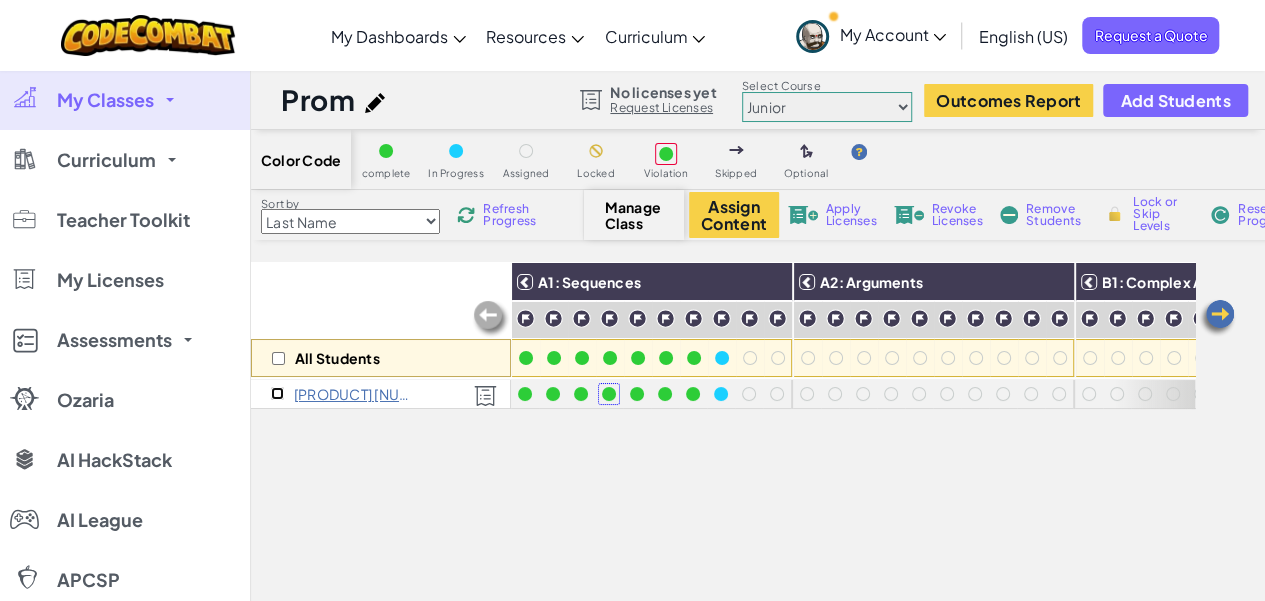 click at bounding box center [277, 393] 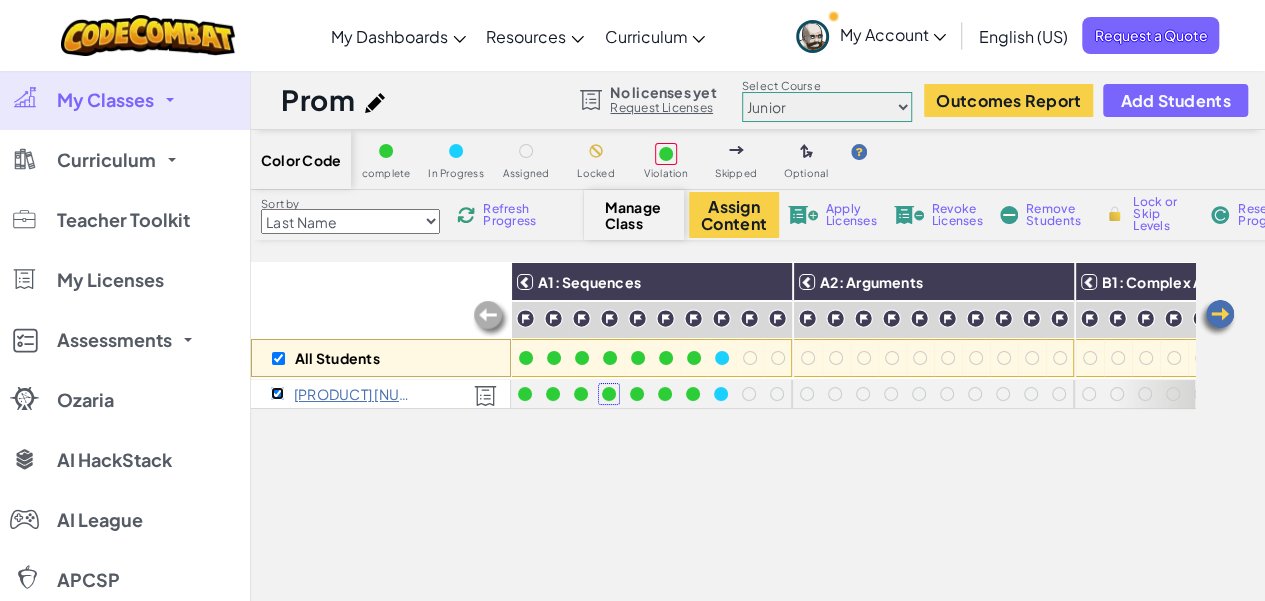 checkbox on "true" 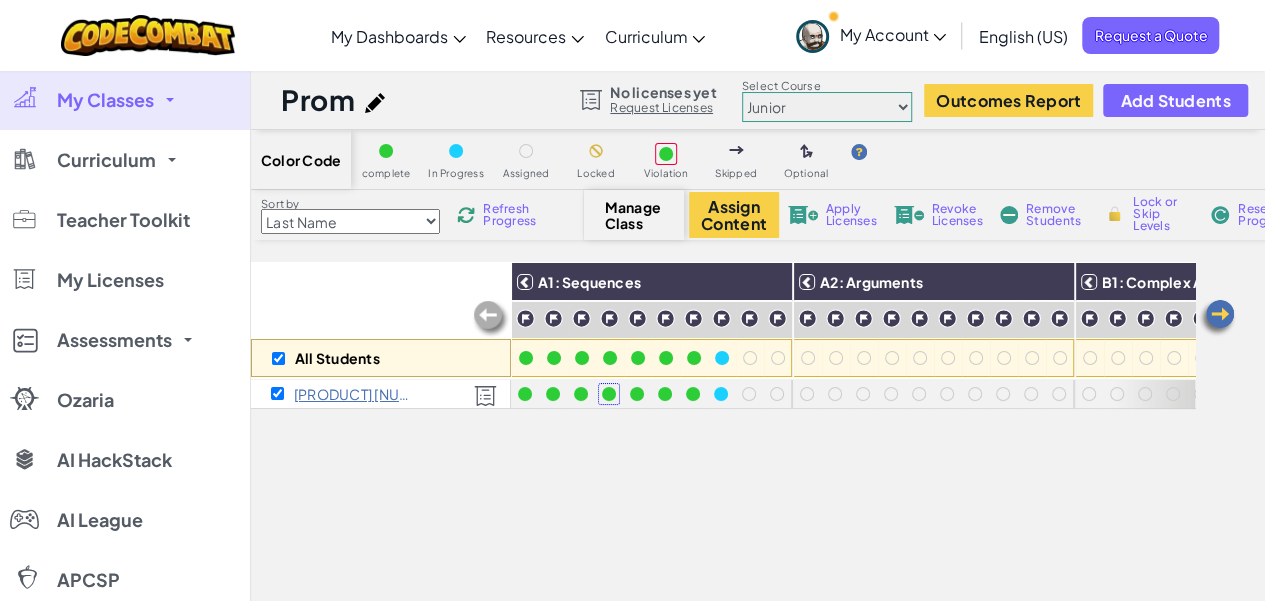 click at bounding box center (909, 215) 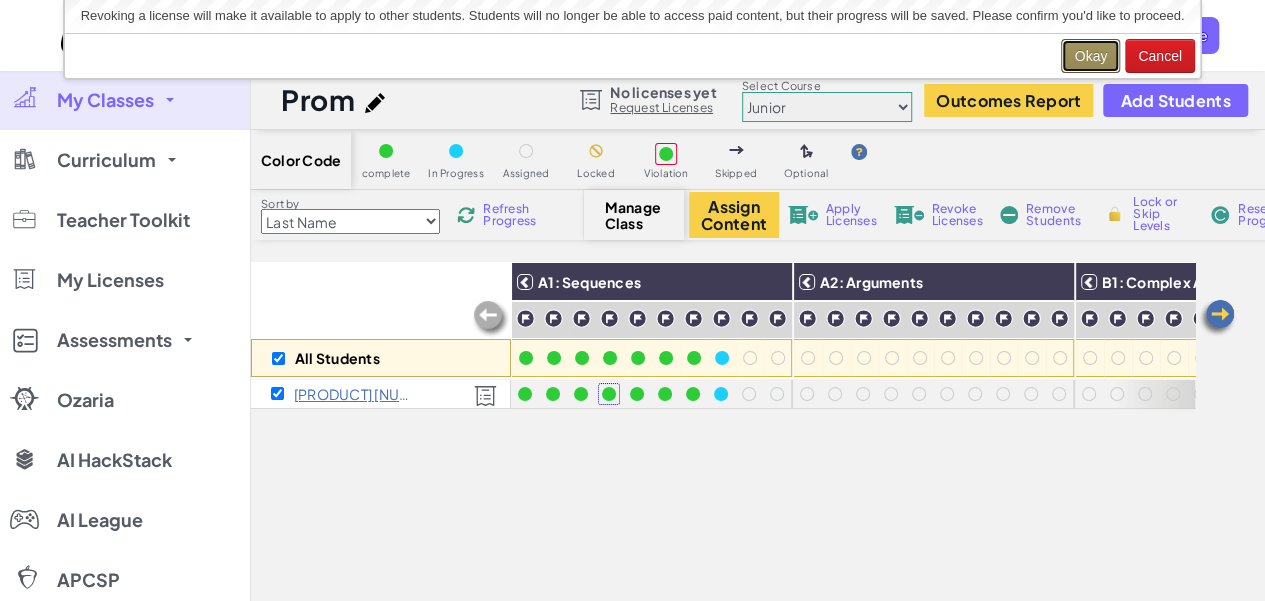 click on "Okay" at bounding box center [1090, 56] 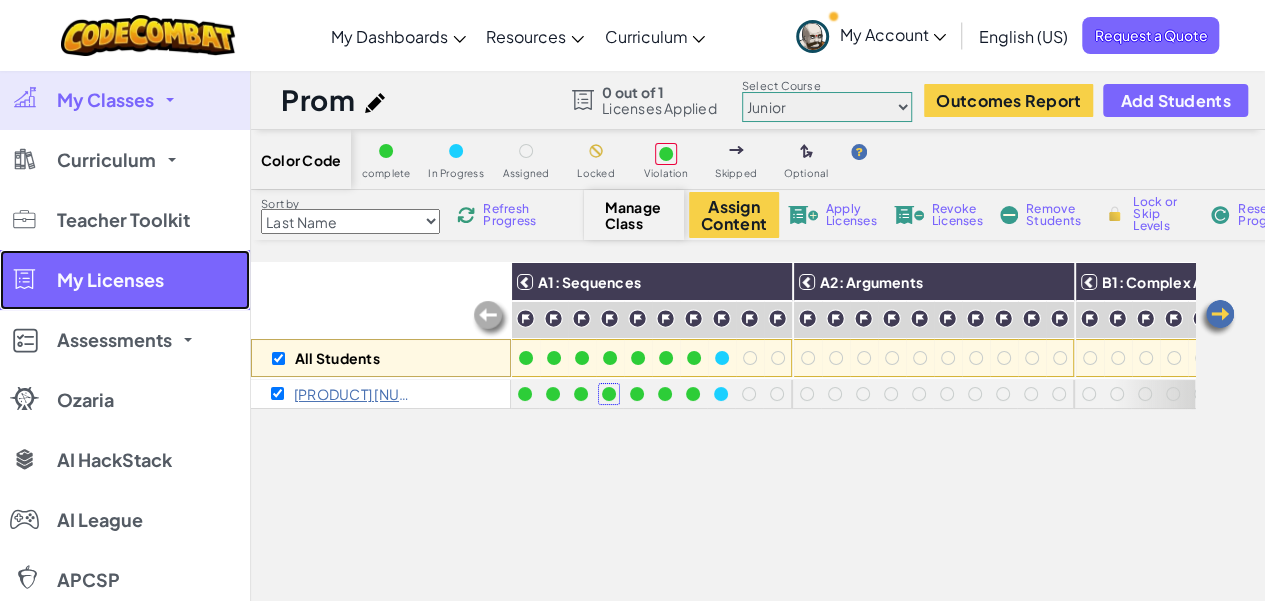 click on "My Licenses" at bounding box center (110, 280) 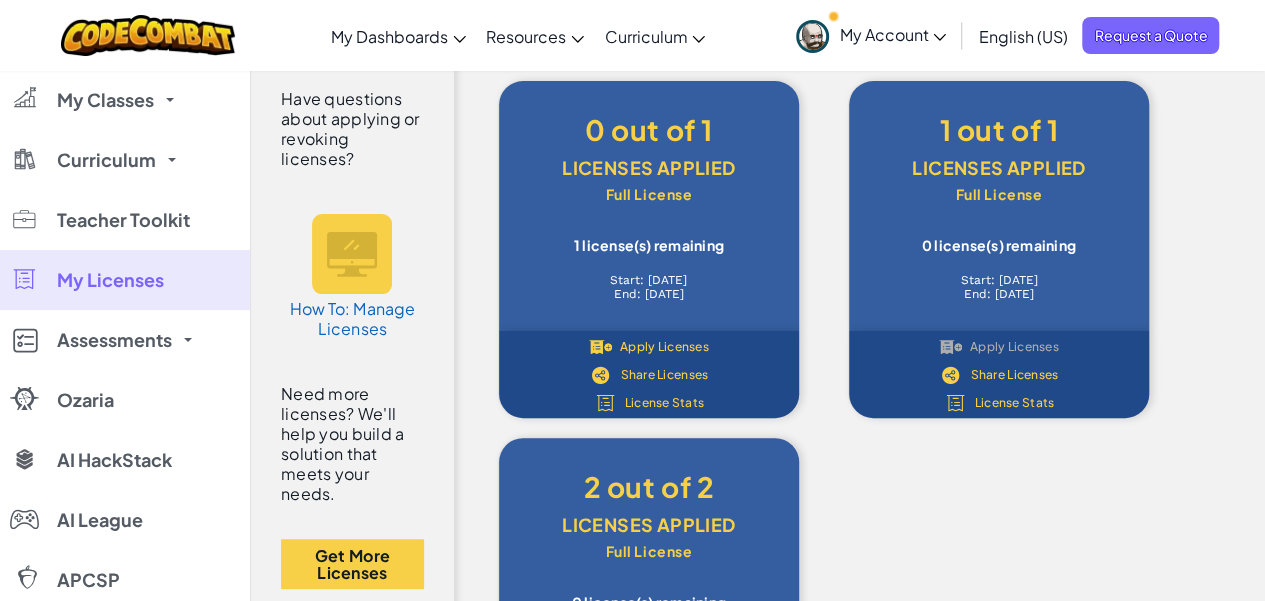 scroll, scrollTop: 0, scrollLeft: 0, axis: both 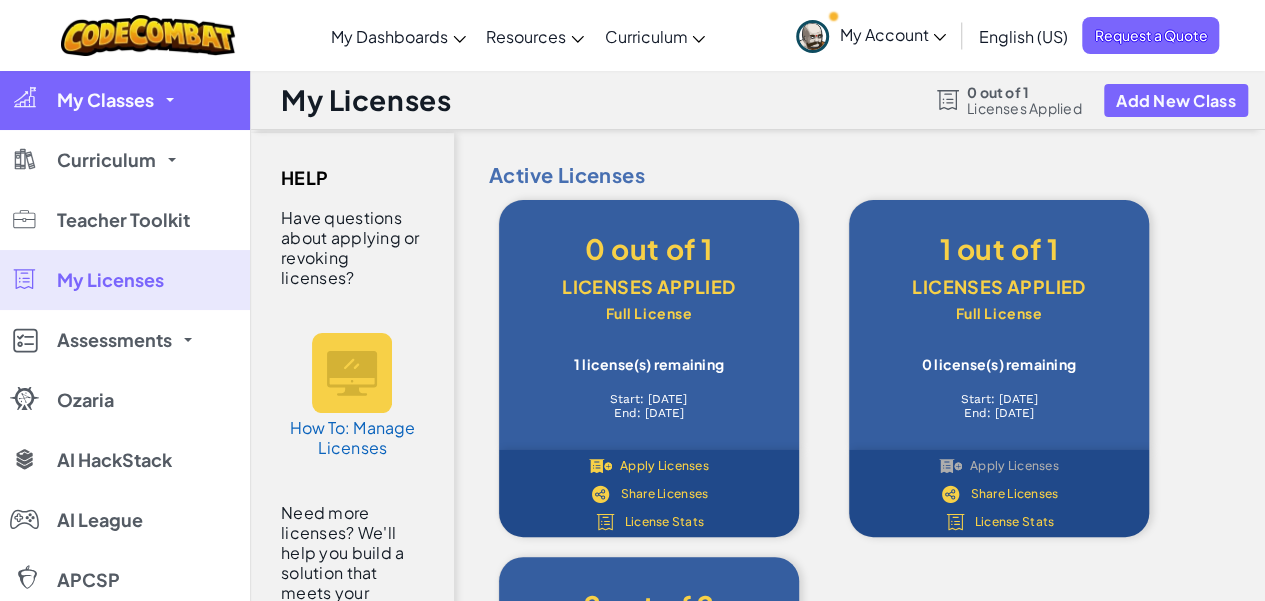 click at bounding box center (24, 97) 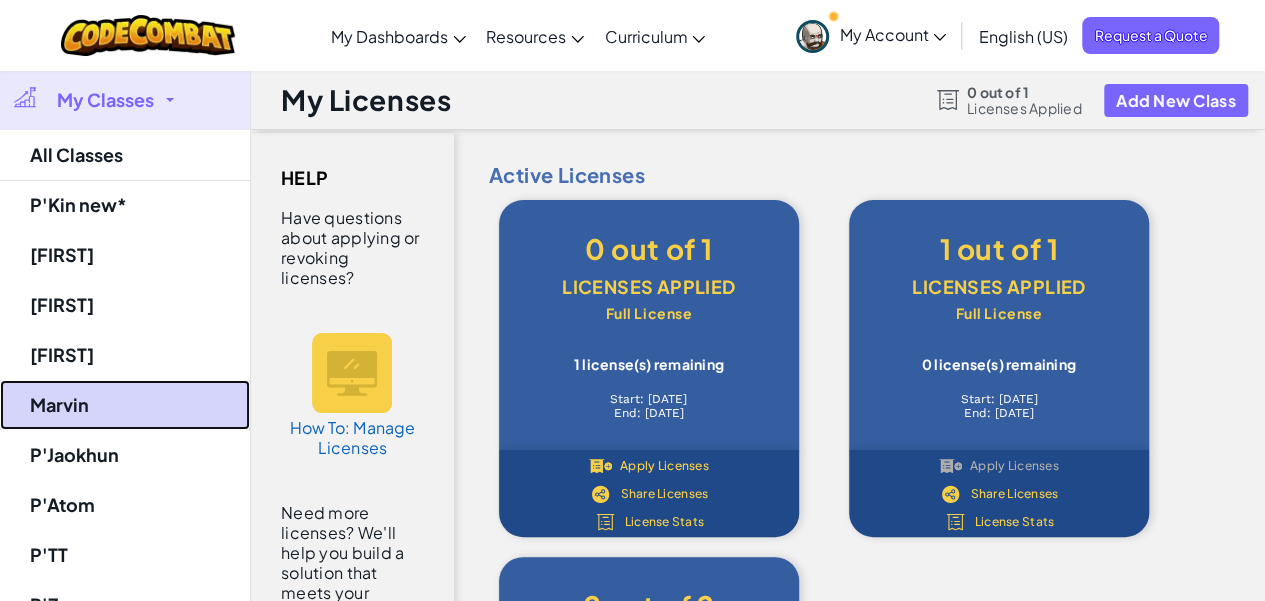 click on "Marvin" at bounding box center (125, 405) 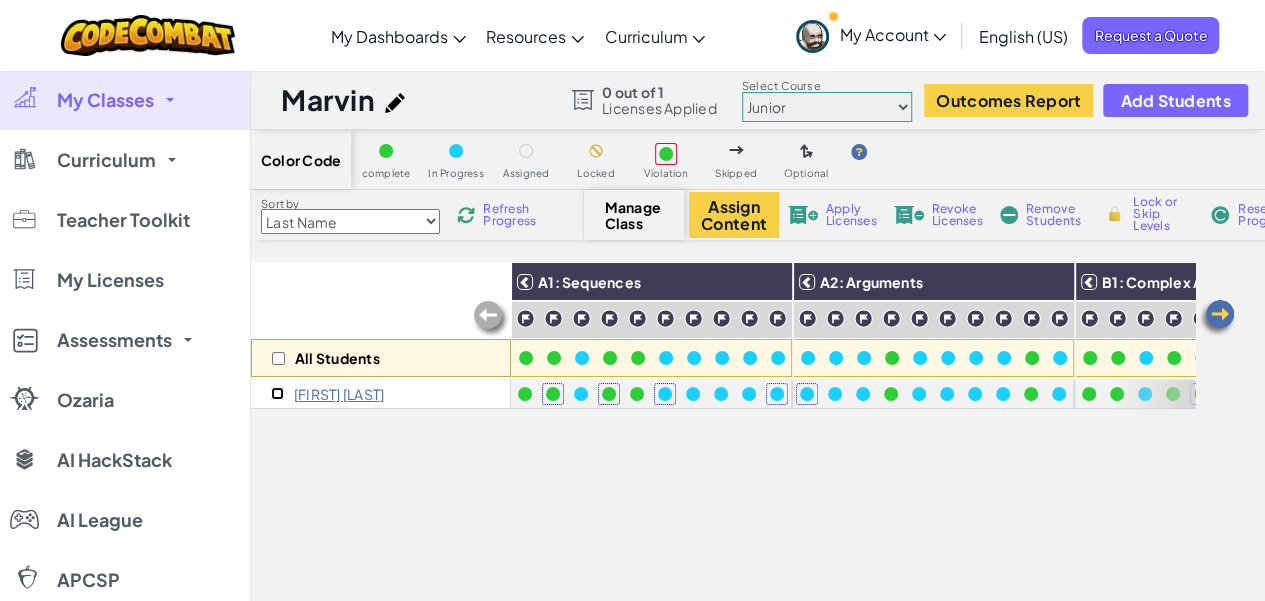 click at bounding box center (277, 393) 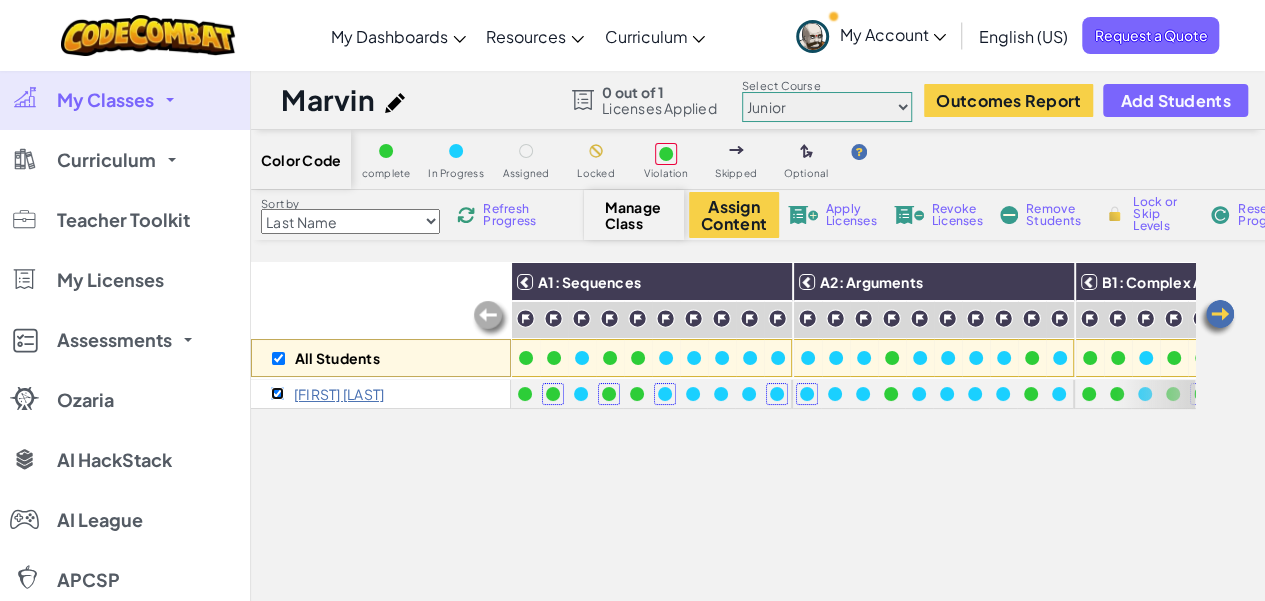 checkbox on "true" 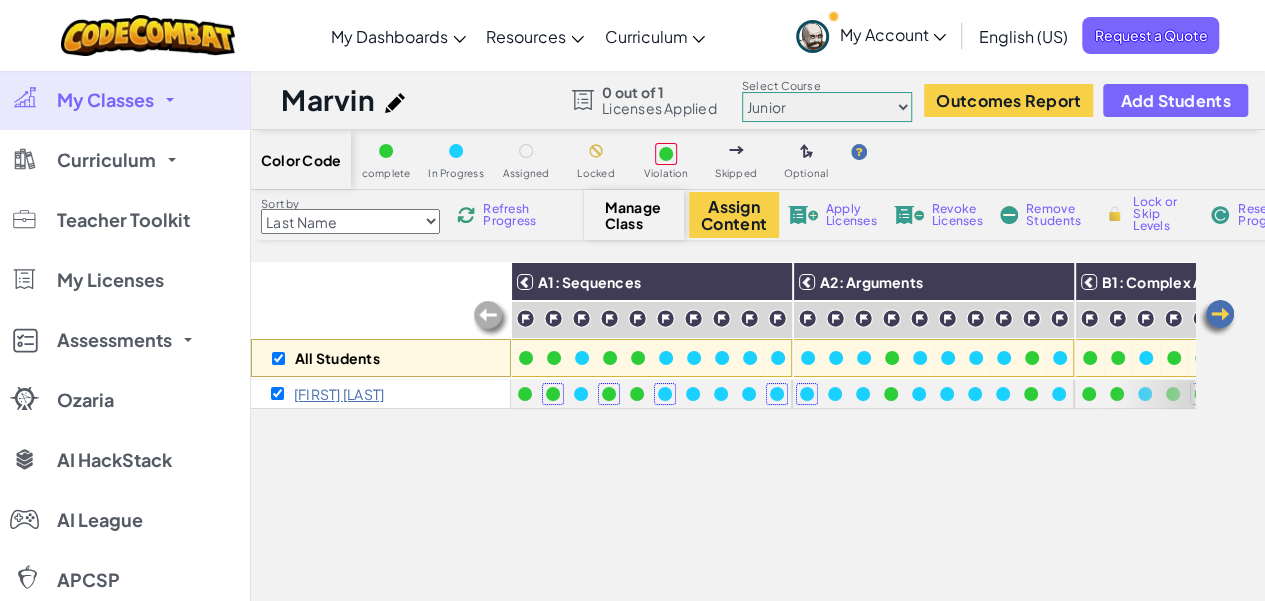 click on "Apply Licenses" at bounding box center (851, 215) 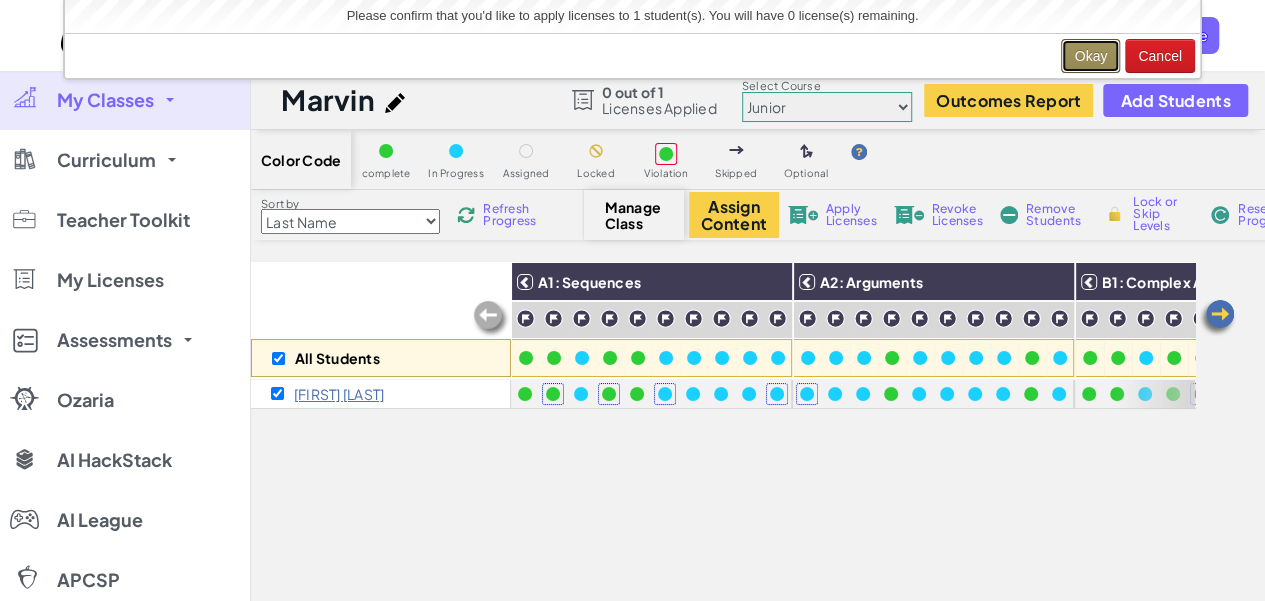 click on "Okay" at bounding box center (1090, 56) 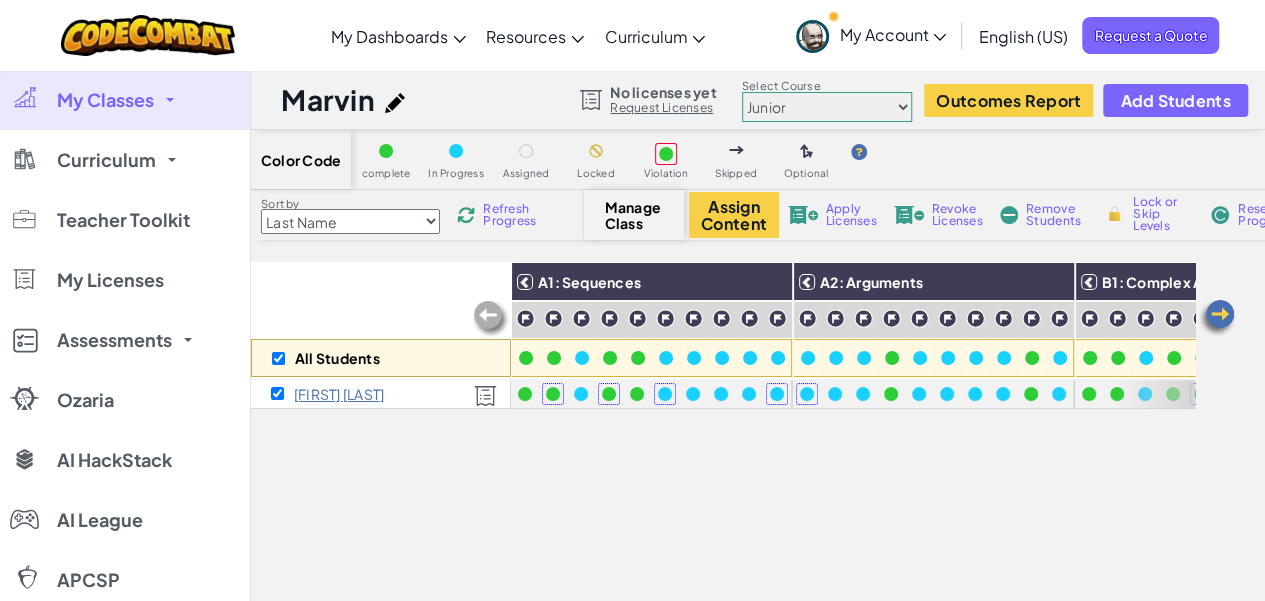 click at bounding box center (1217, 318) 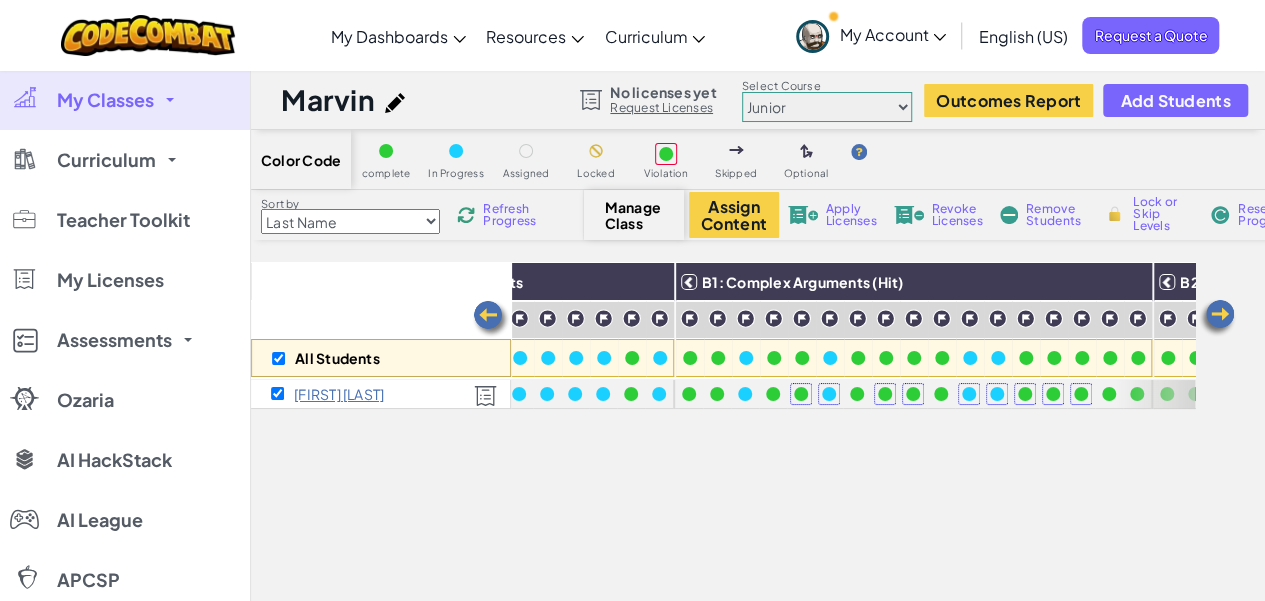 click at bounding box center [1217, 318] 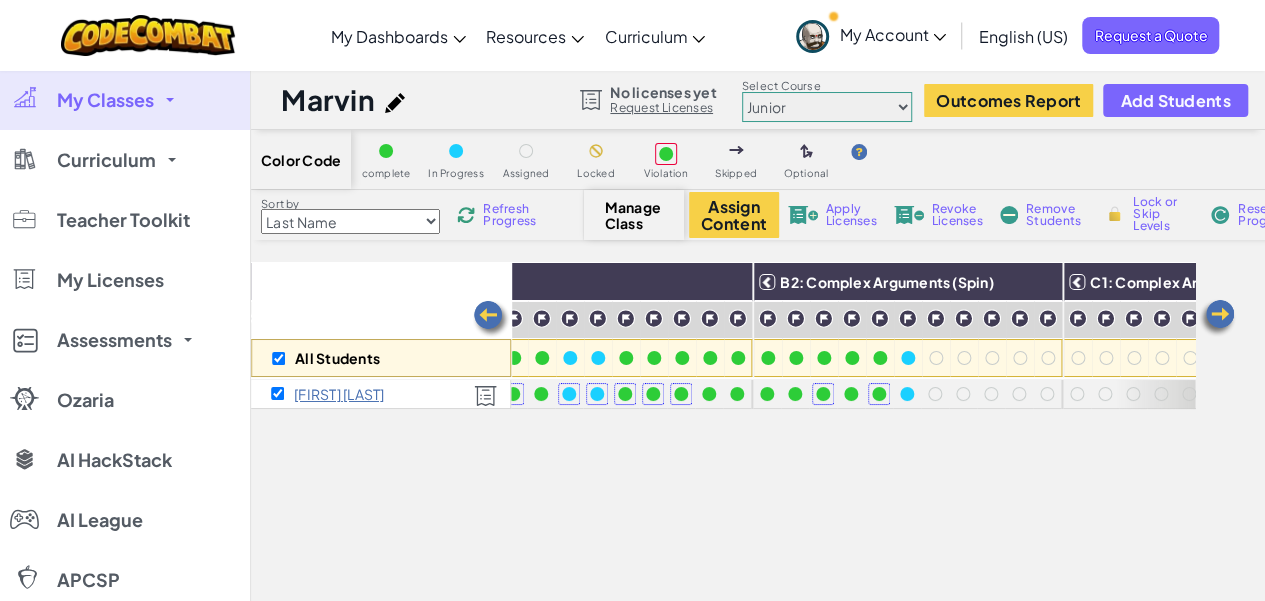 click at bounding box center [1217, 318] 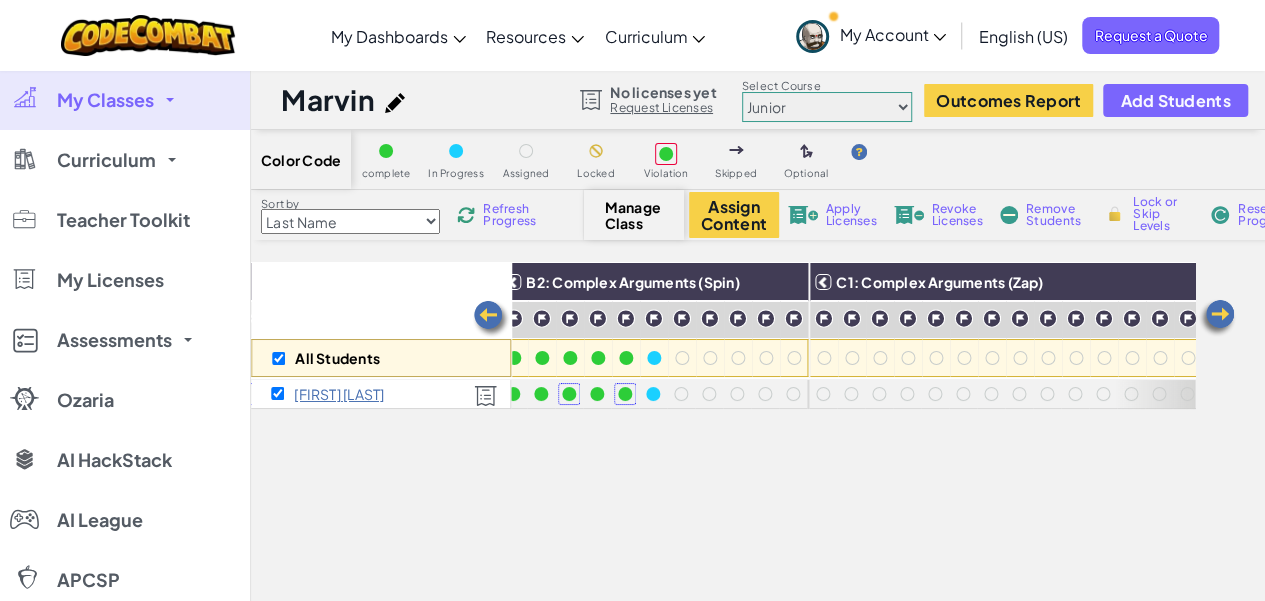 scroll, scrollTop: 0, scrollLeft: 1200, axis: horizontal 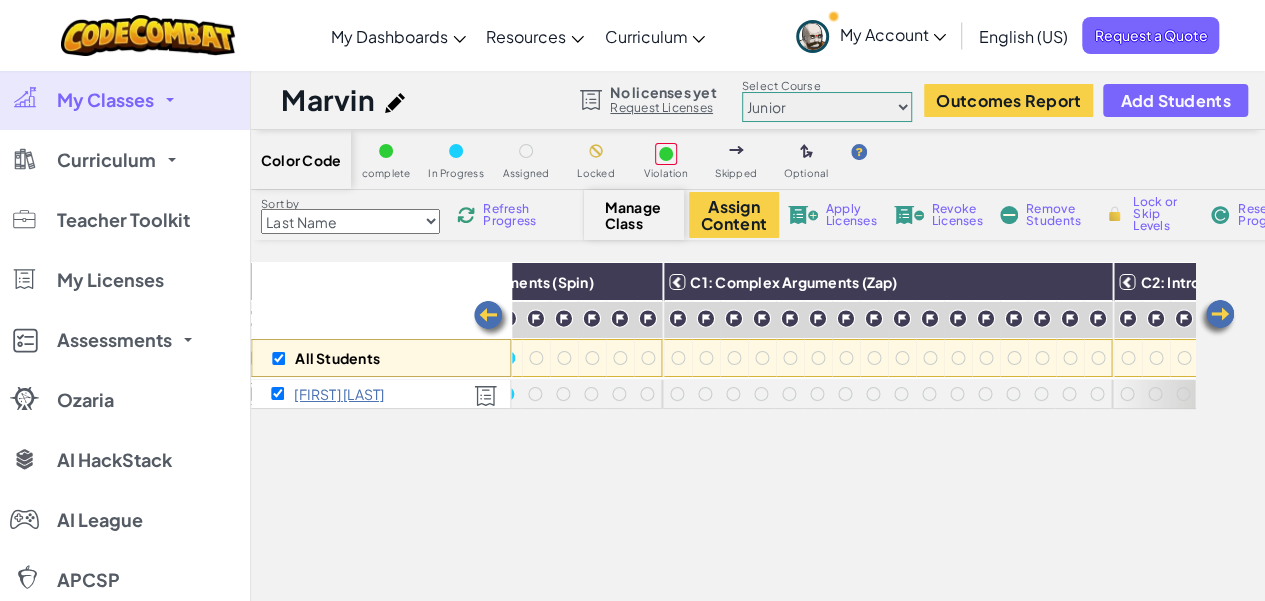 click at bounding box center [491, 319] 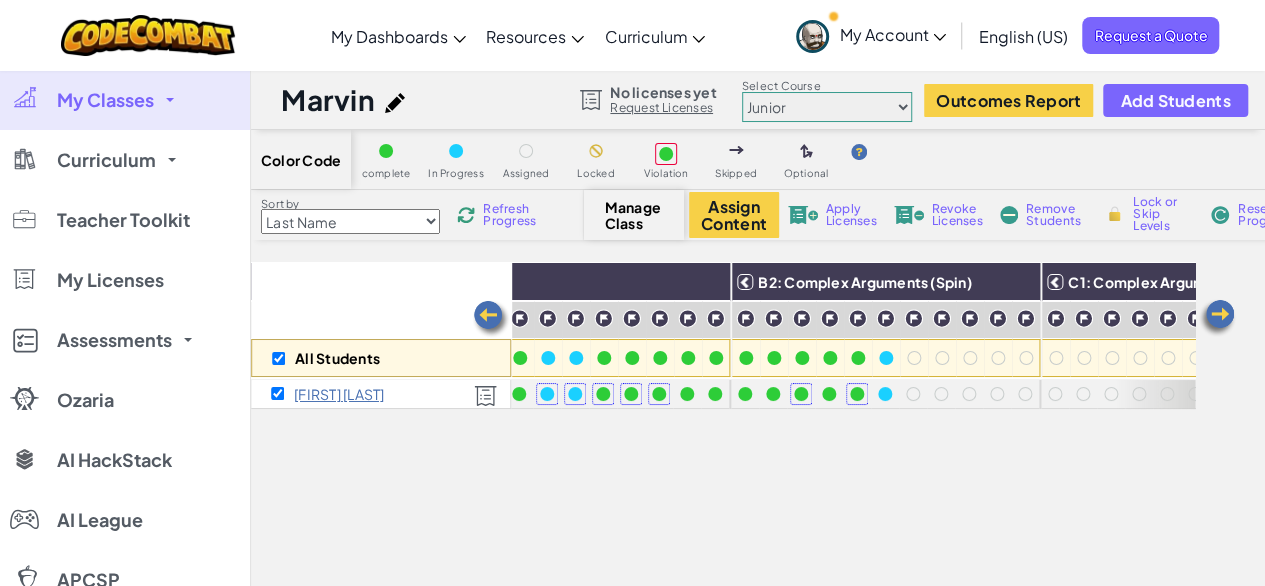 scroll, scrollTop: 0, scrollLeft: 800, axis: horizontal 